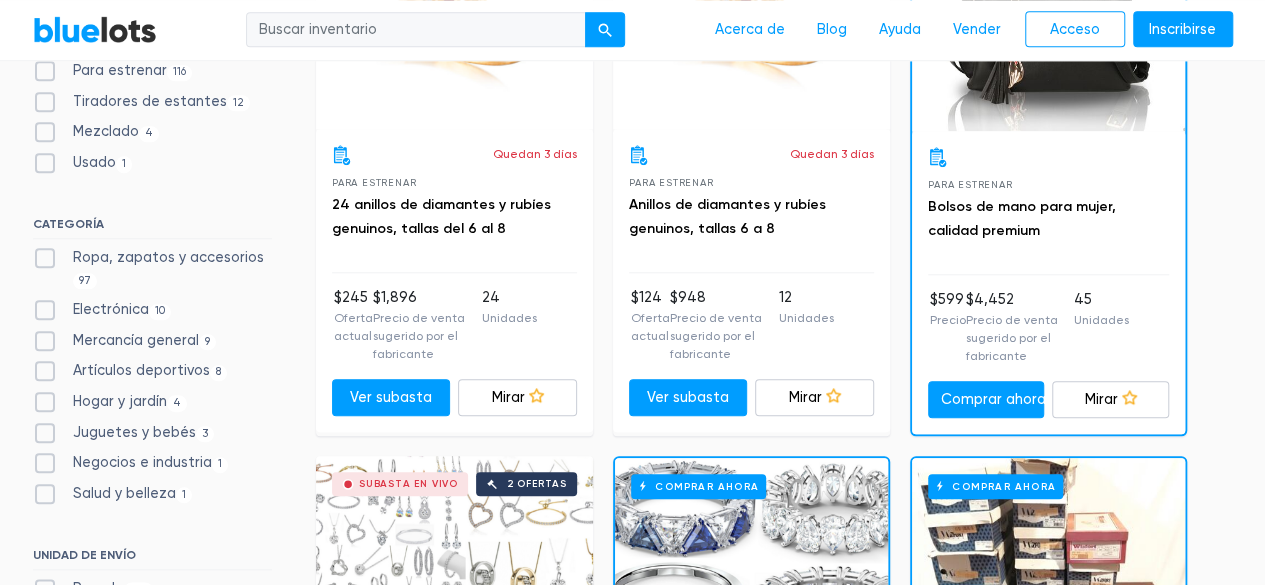 scroll, scrollTop: 882, scrollLeft: 0, axis: vertical 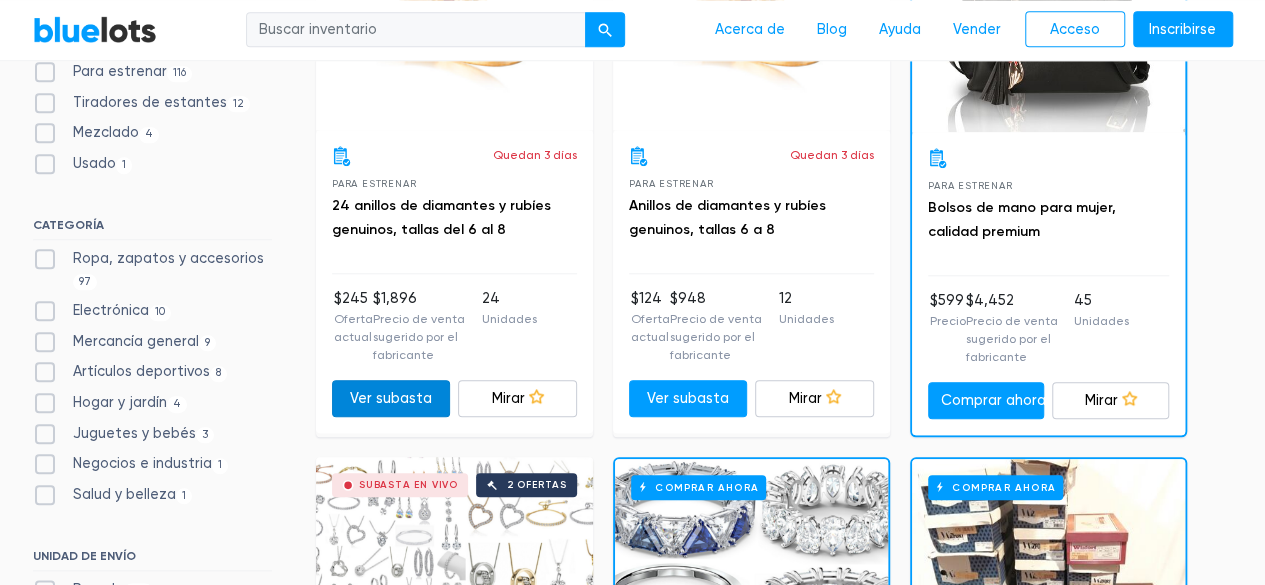 click on "Ver subasta" at bounding box center [391, 398] 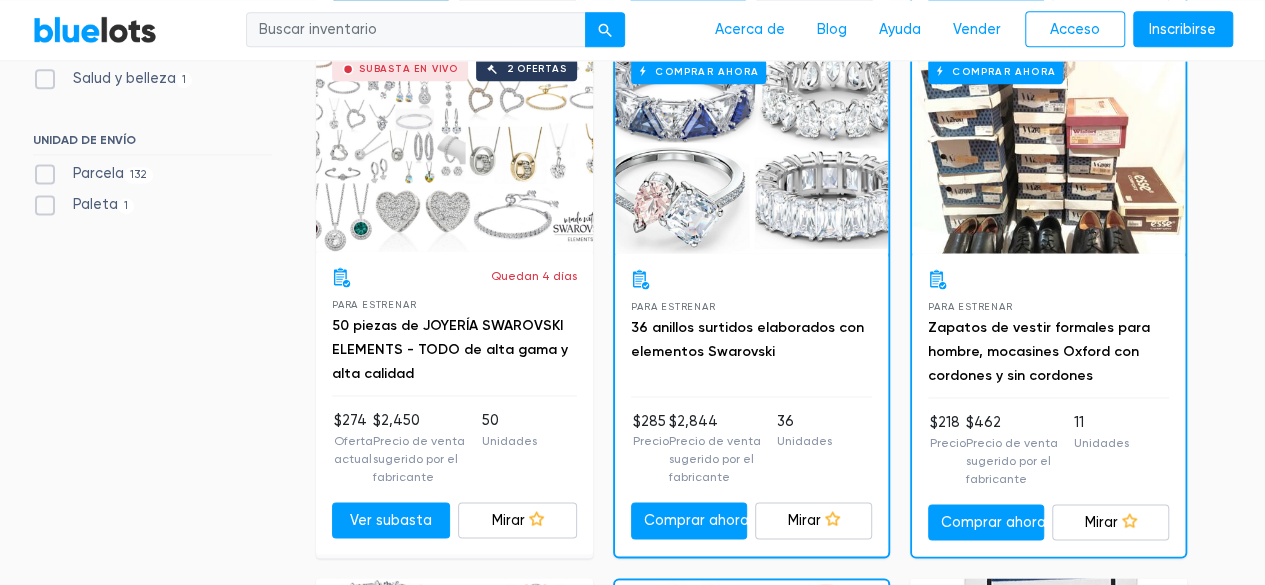 scroll, scrollTop: 1295, scrollLeft: 0, axis: vertical 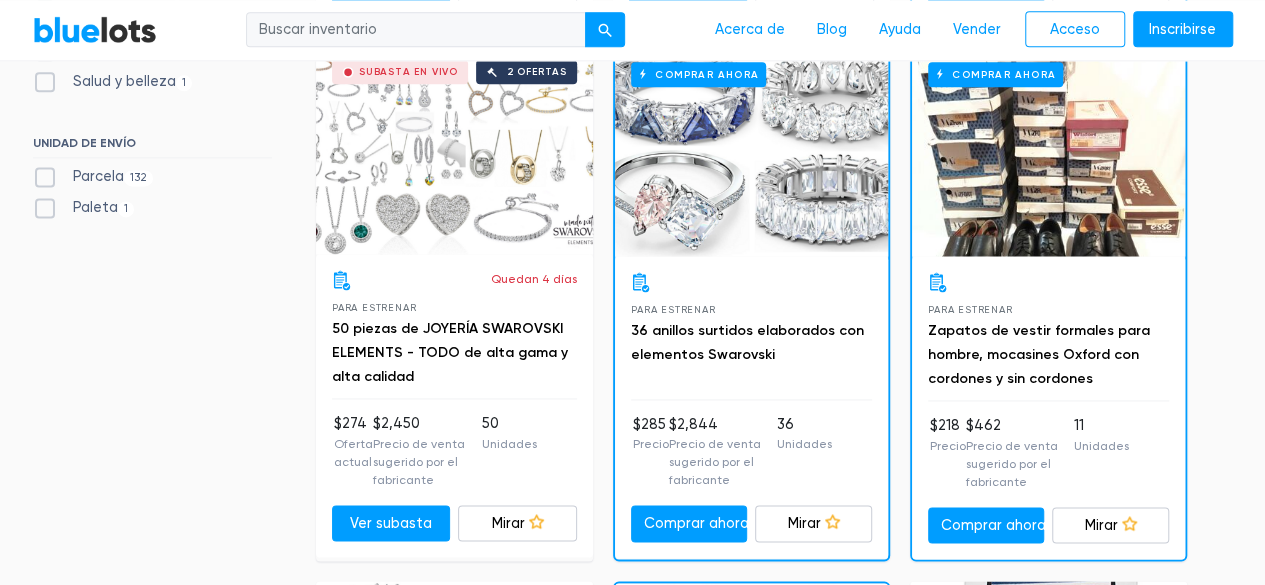click on "11
Unidades" at bounding box center (1101, 453) 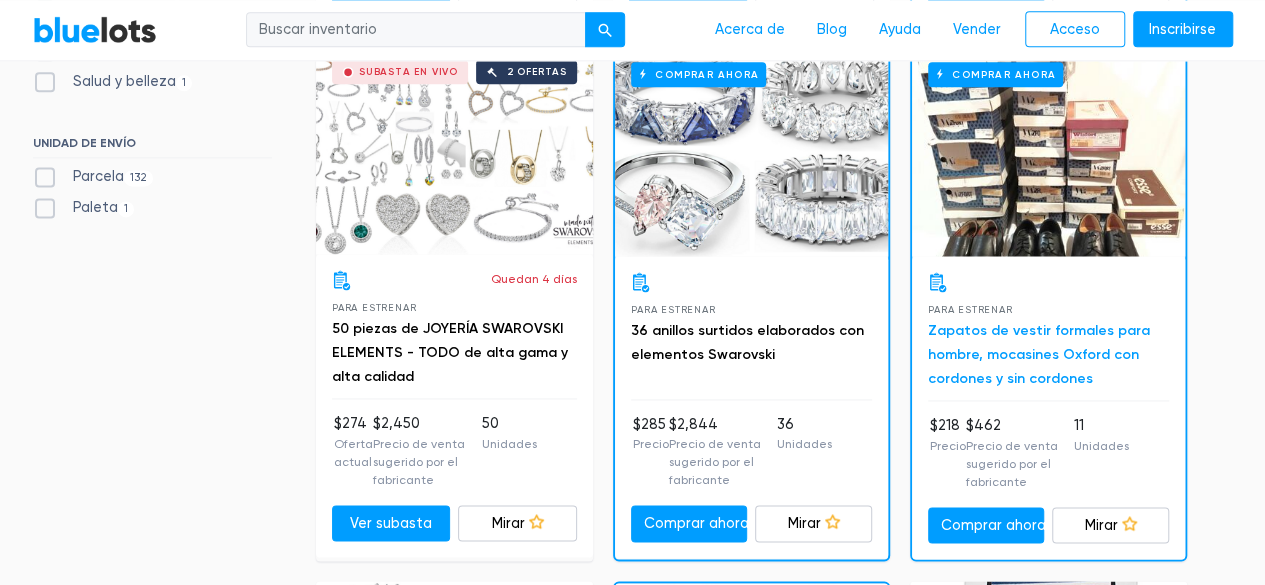 click on "Zapatos de vestir formales para hombre, mocasines Oxford con cordones y sin cordones" at bounding box center (1039, 354) 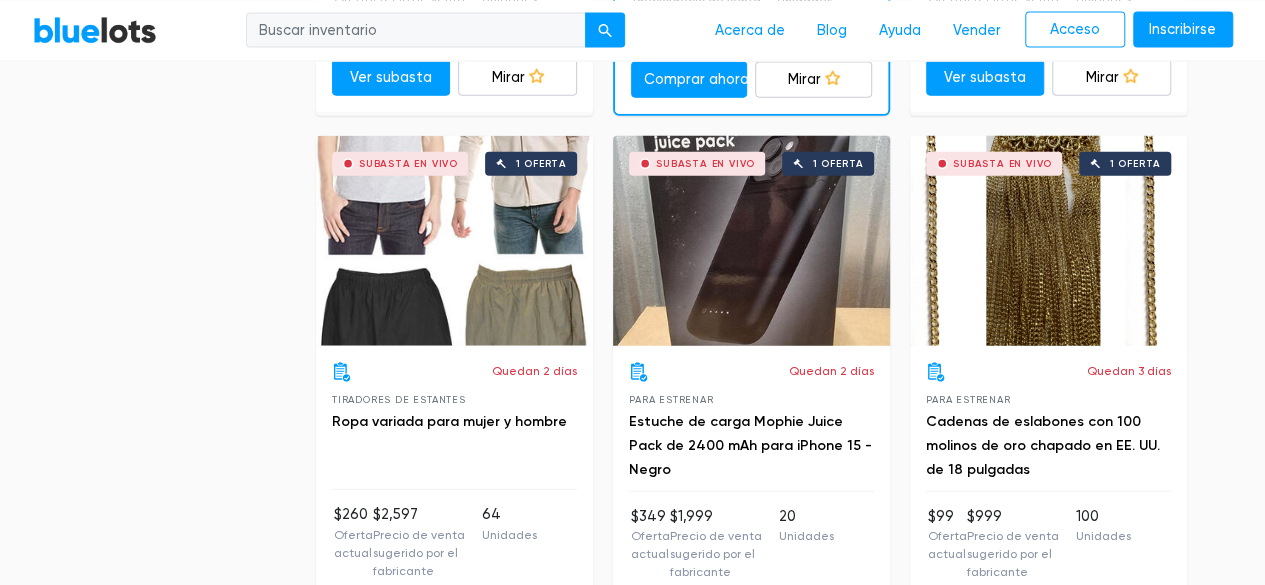 scroll, scrollTop: 2277, scrollLeft: 0, axis: vertical 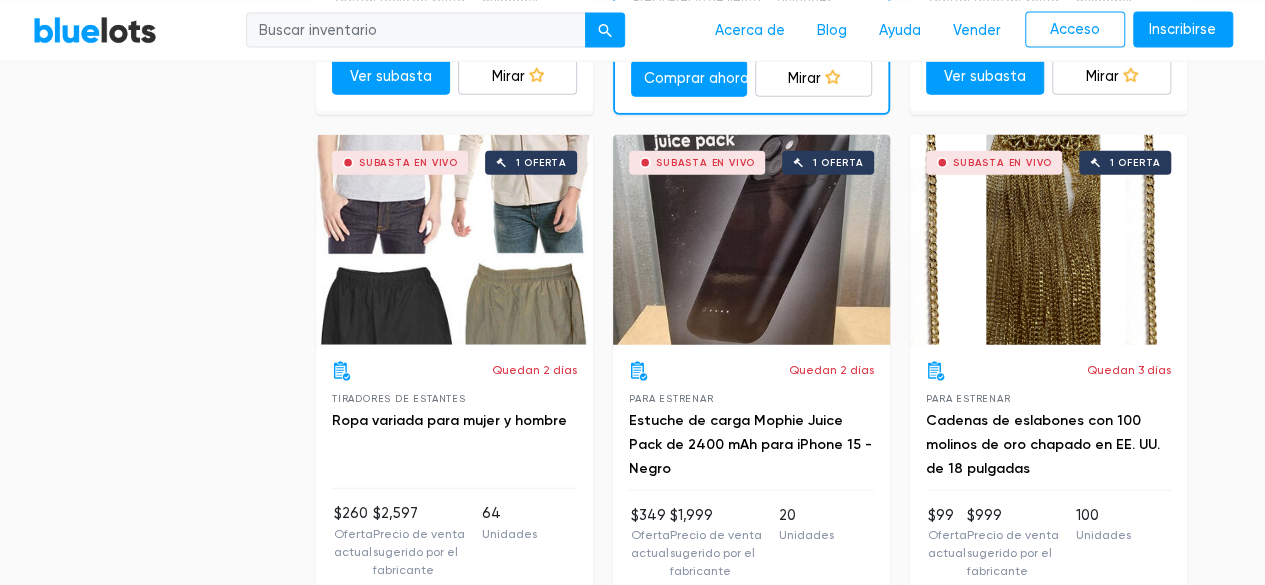 click on "Subasta en vivo
1 oferta" at bounding box center [454, 240] 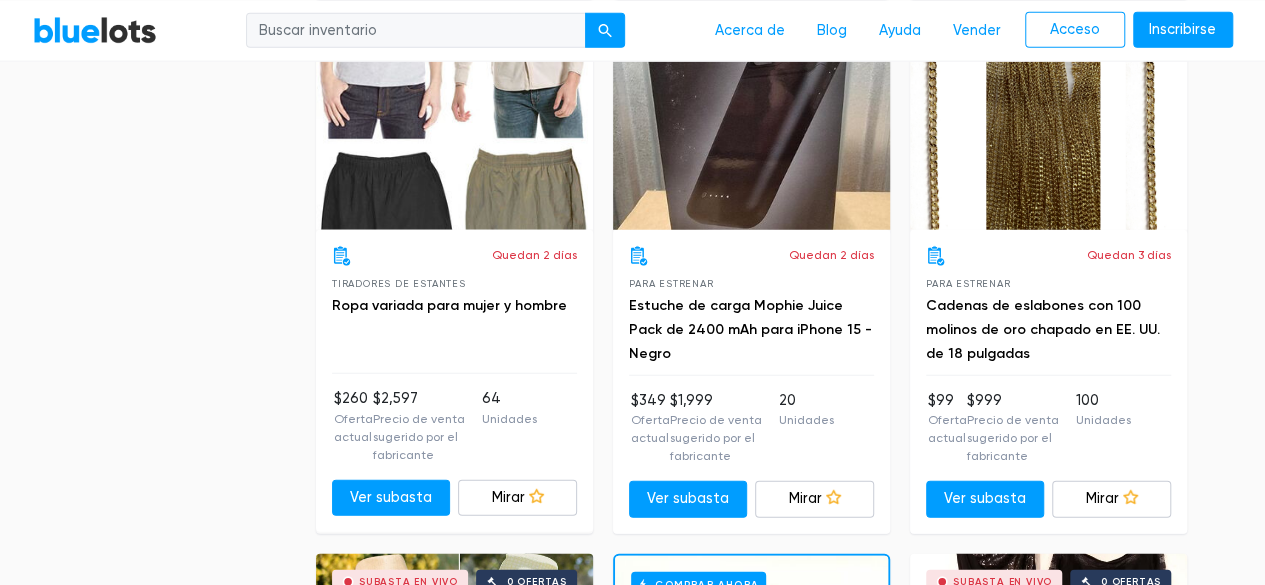 scroll, scrollTop: 2396, scrollLeft: 0, axis: vertical 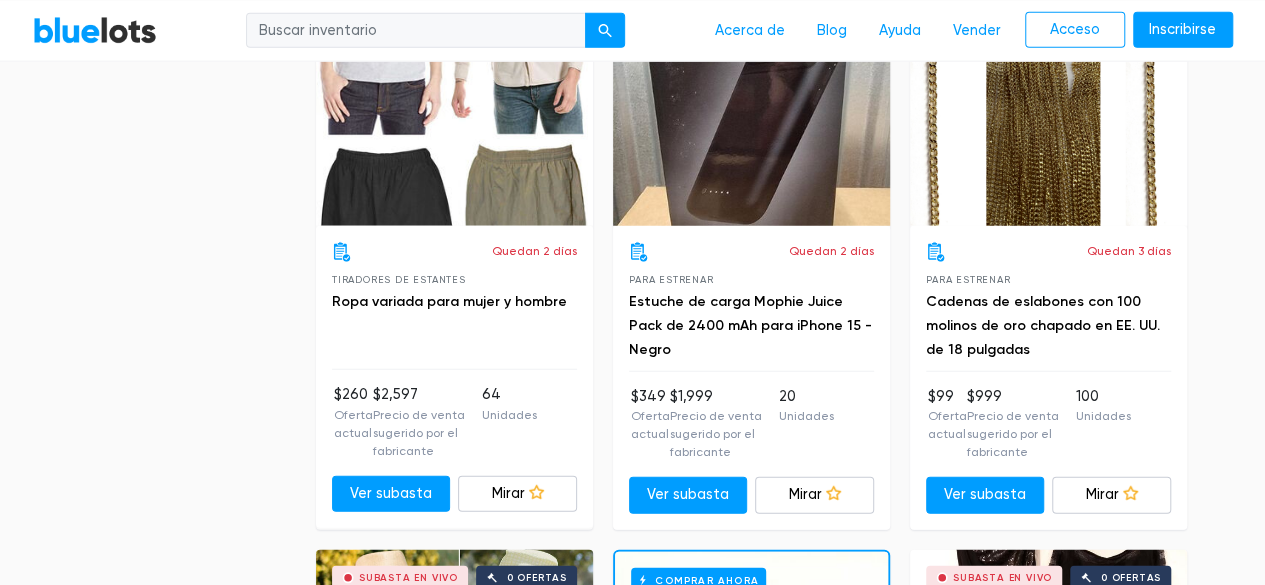 click on "Subasta en vivo
1 oferta" at bounding box center (1048, 121) 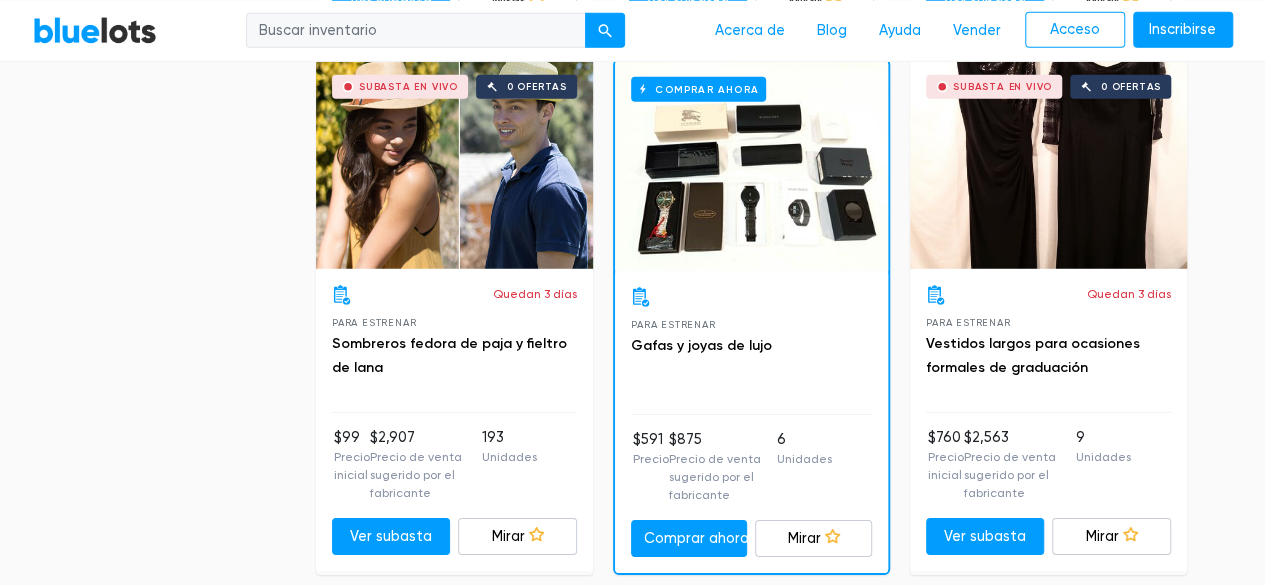 scroll, scrollTop: 2888, scrollLeft: 0, axis: vertical 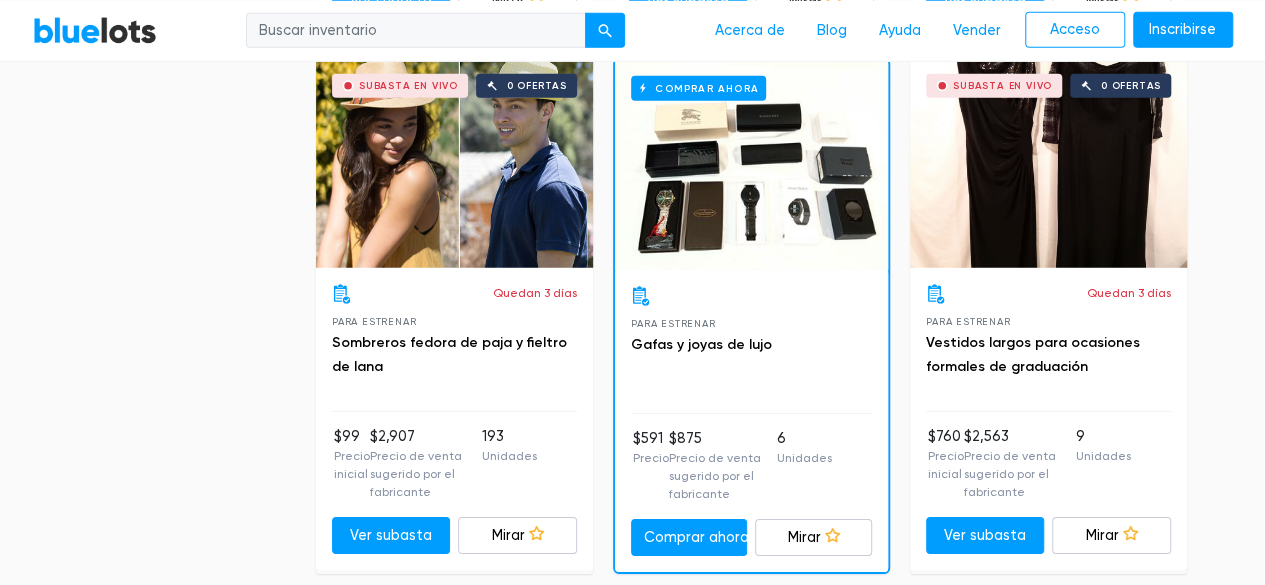 click on "Comprar ahora" at bounding box center [751, 165] 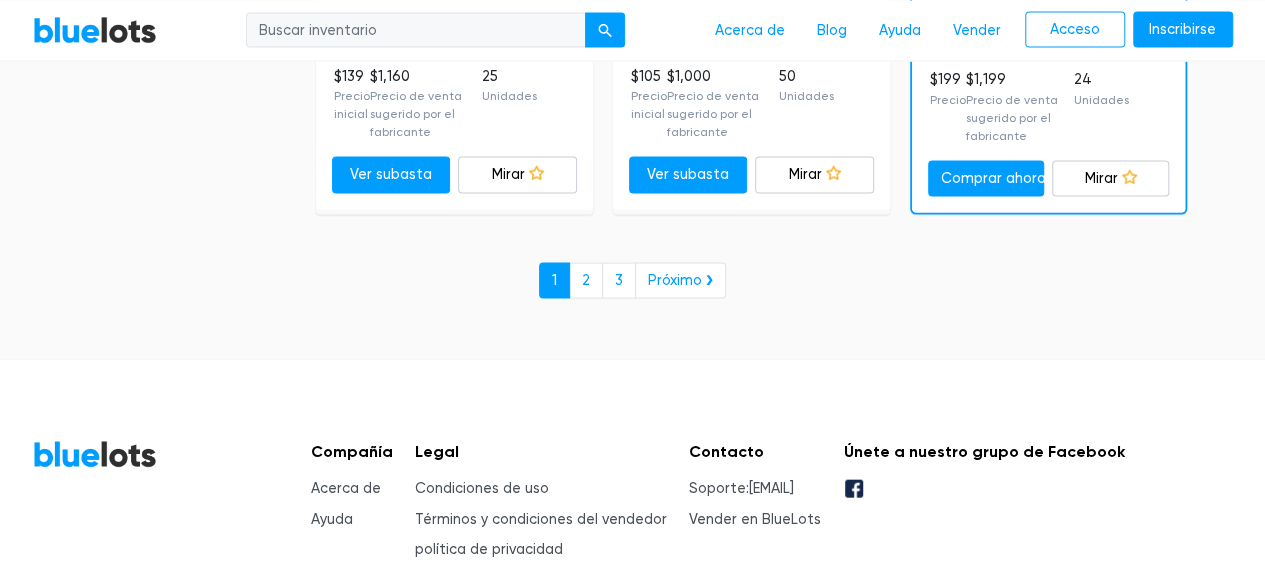 scroll, scrollTop: 9652, scrollLeft: 0, axis: vertical 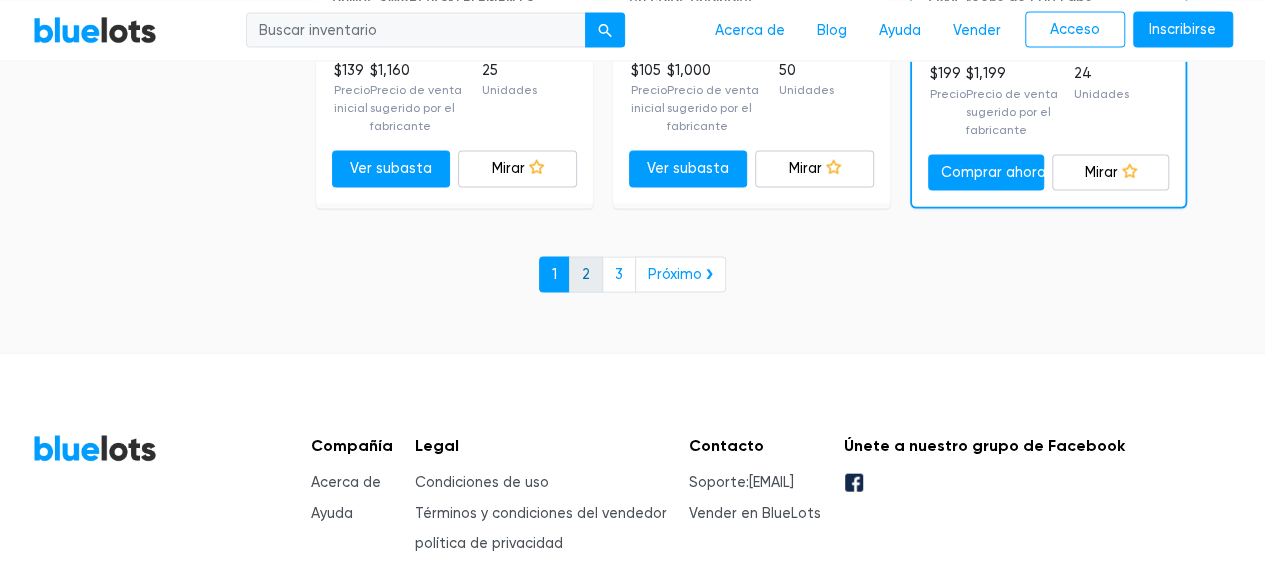 click on "2" at bounding box center [586, 274] 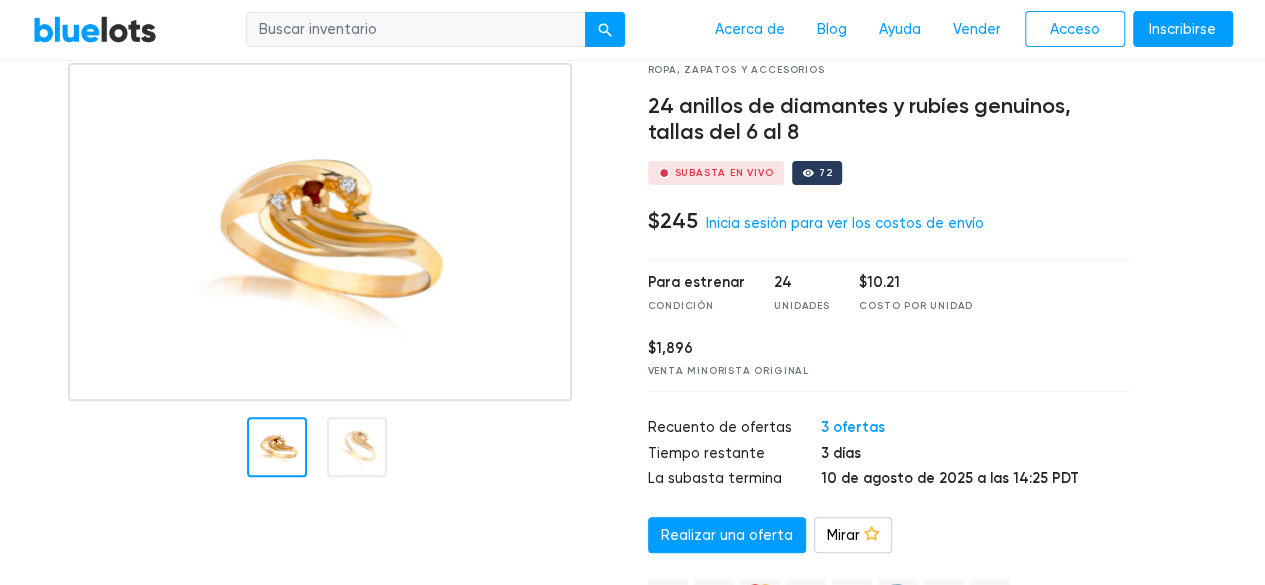 scroll, scrollTop: 125, scrollLeft: 0, axis: vertical 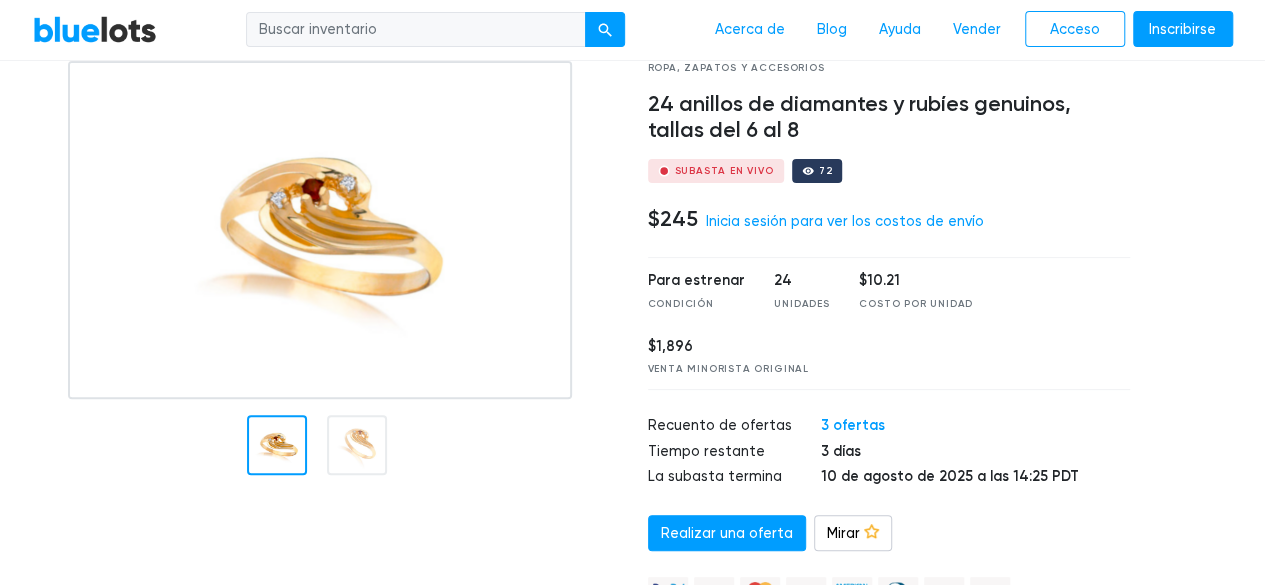 click at bounding box center (357, 445) 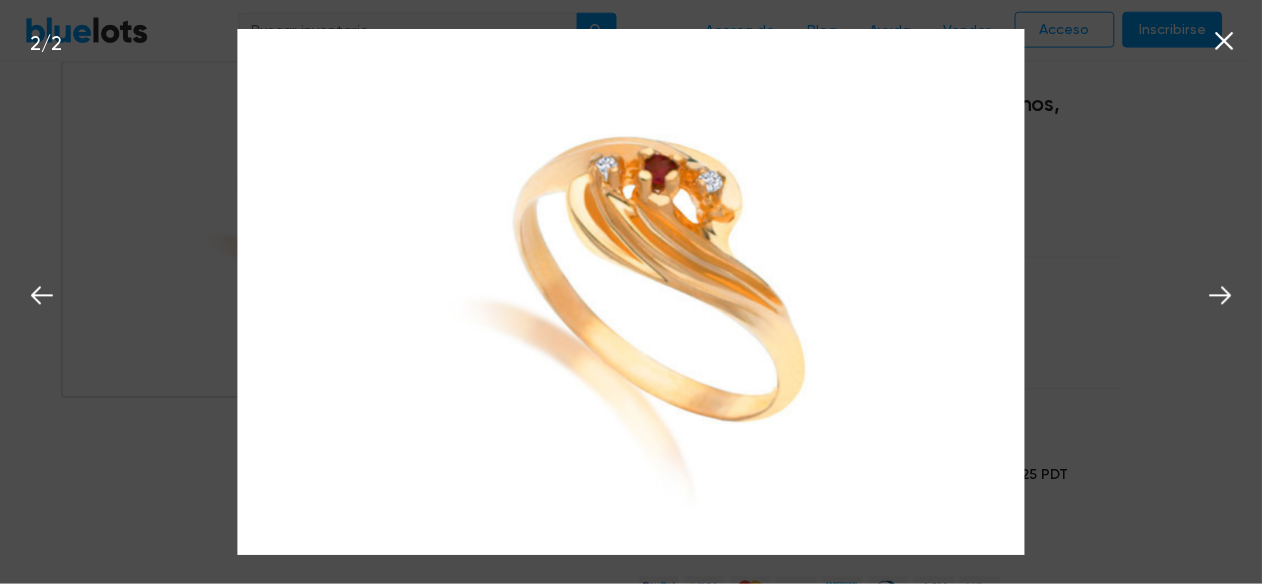 click at bounding box center (313, 230) 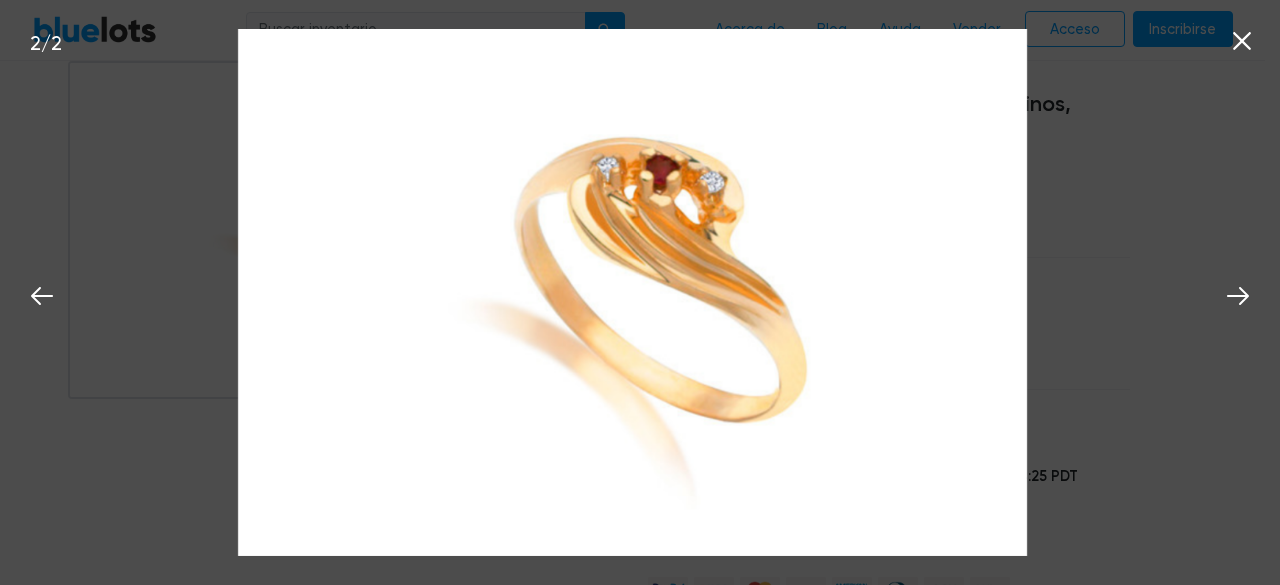 click at bounding box center [320, 230] 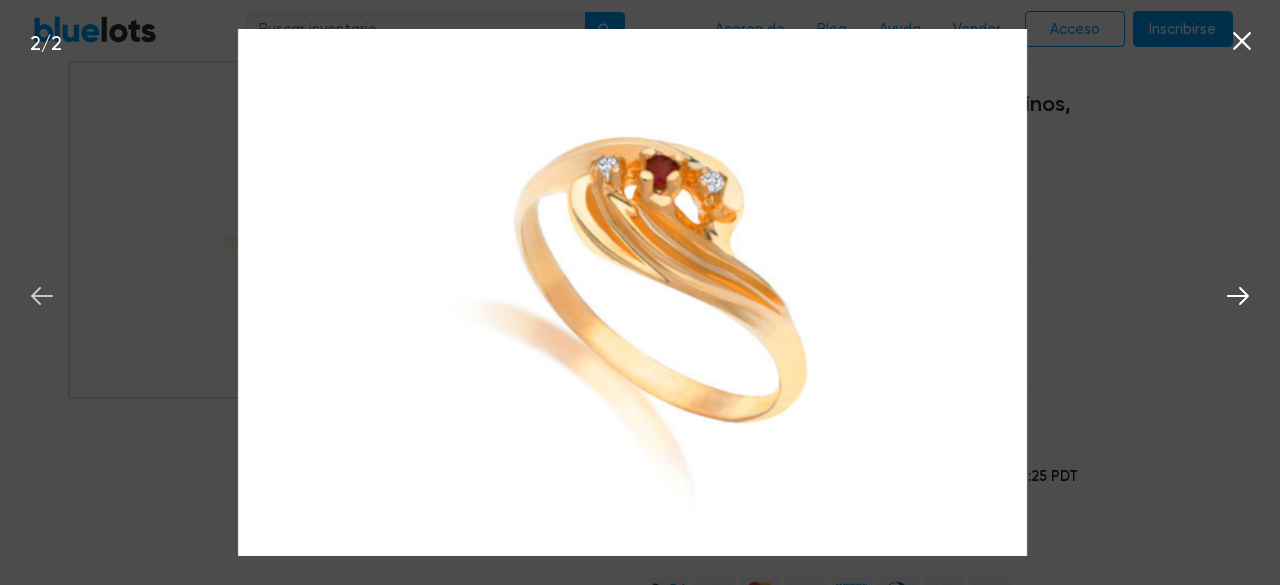 click at bounding box center (42, 293) 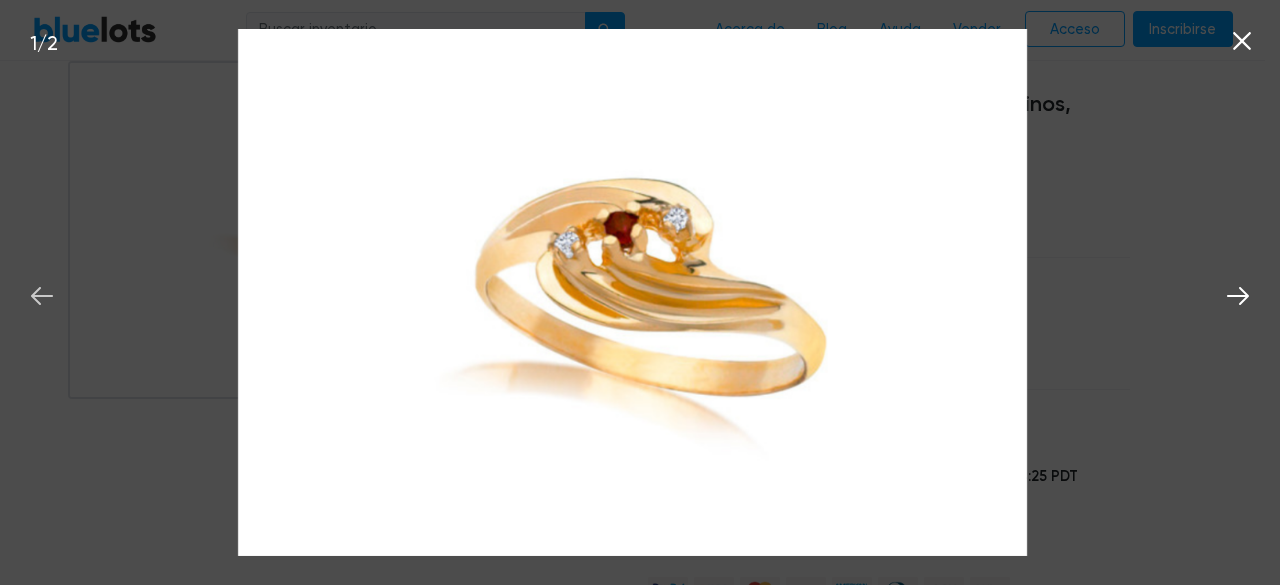 click at bounding box center (42, 293) 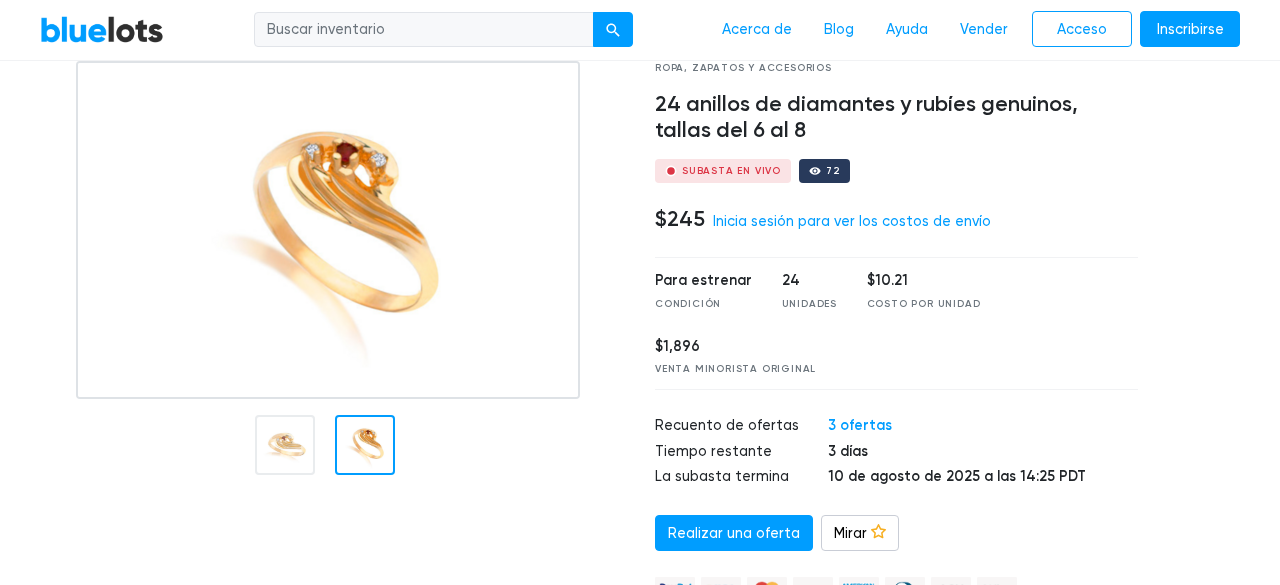 click on "BlueLots
Acerca de
Blog
Ayuda
Vender
Acceso
Inscribirse" at bounding box center [640, 30] 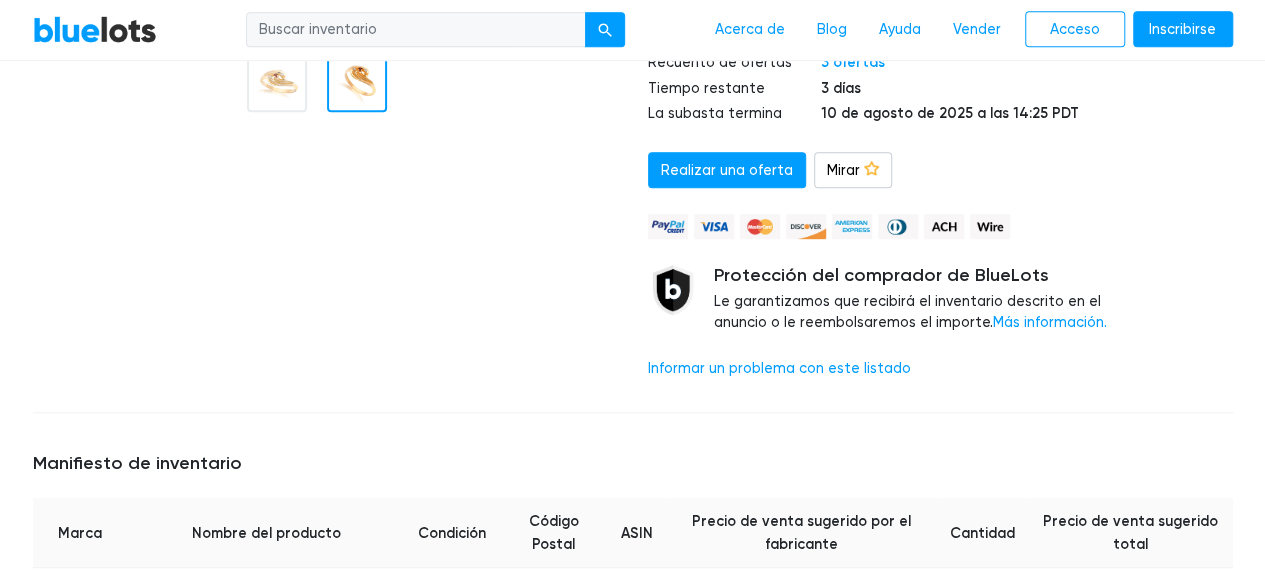 scroll, scrollTop: 0, scrollLeft: 0, axis: both 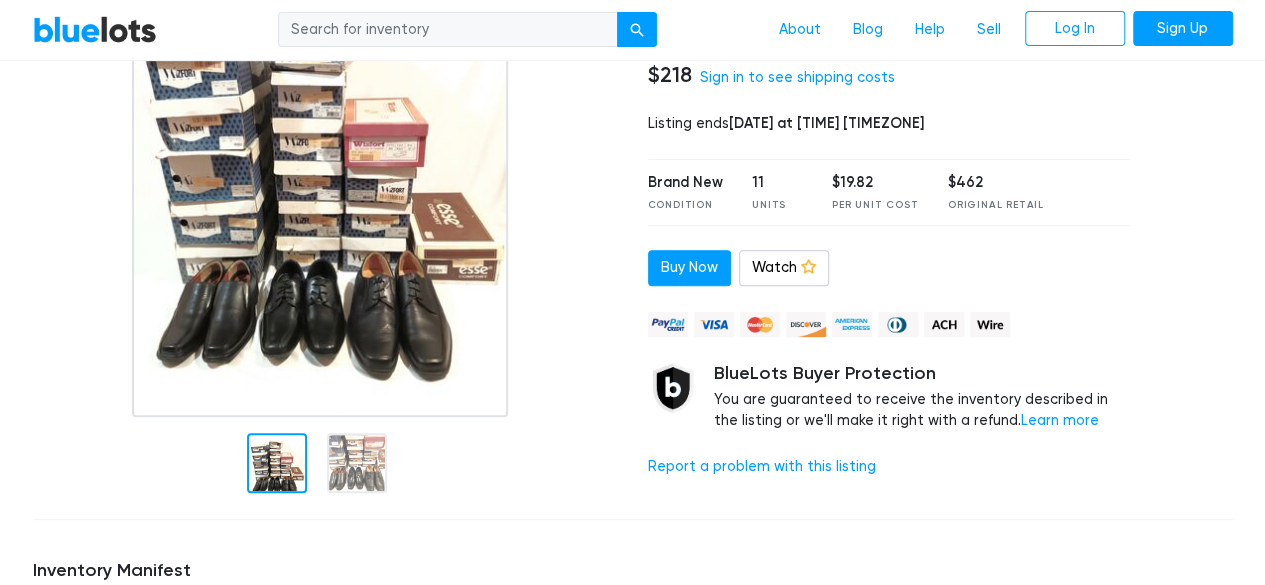click at bounding box center (357, 463) 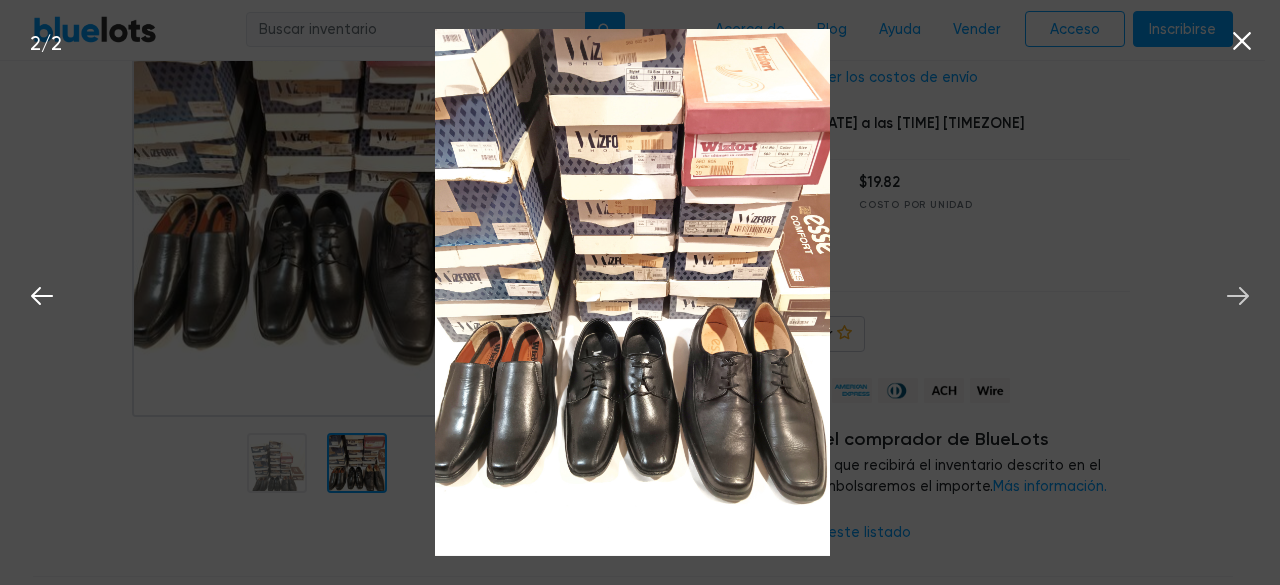 click 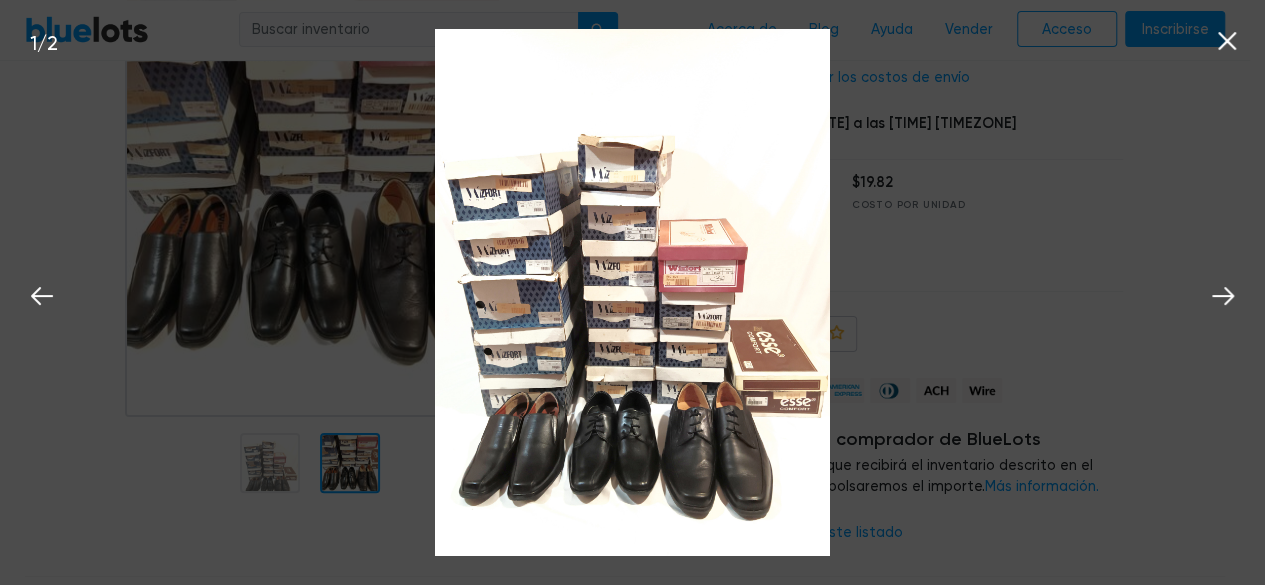 click at bounding box center (1189, 238) 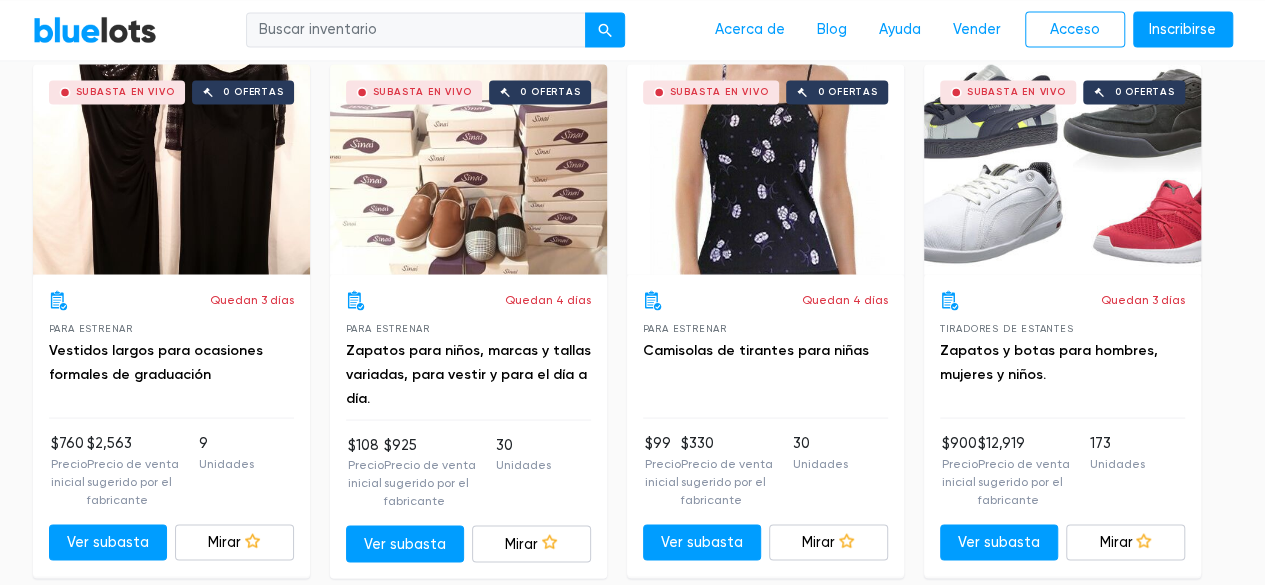 scroll, scrollTop: 1761, scrollLeft: 0, axis: vertical 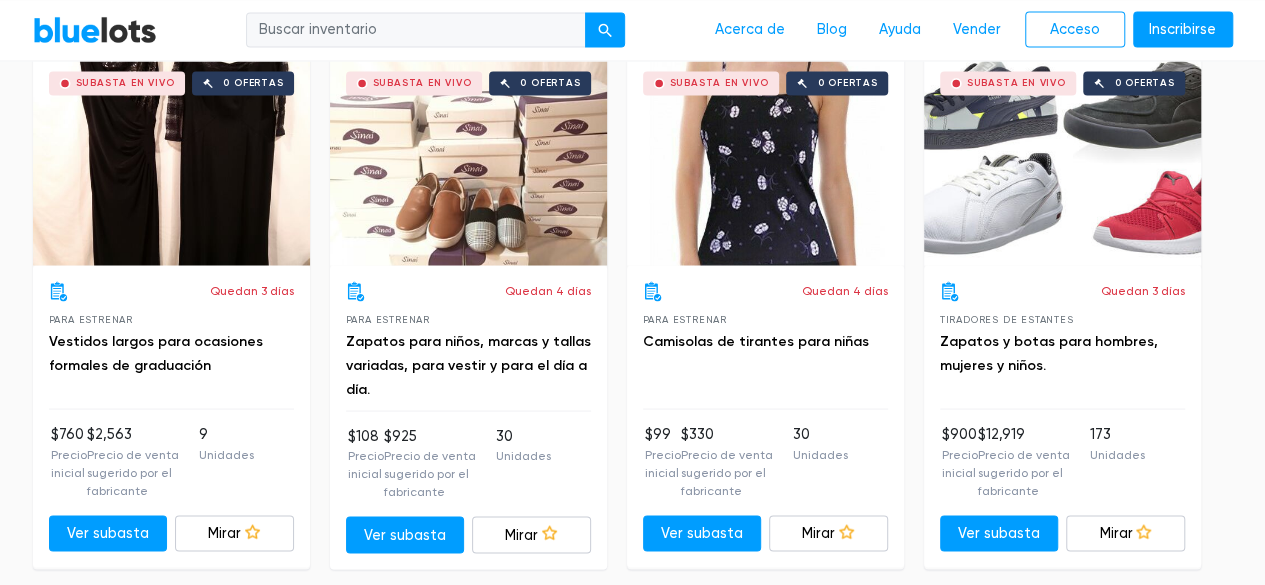 click on "Subasta en vivo
0 ofertas" at bounding box center (1062, 160) 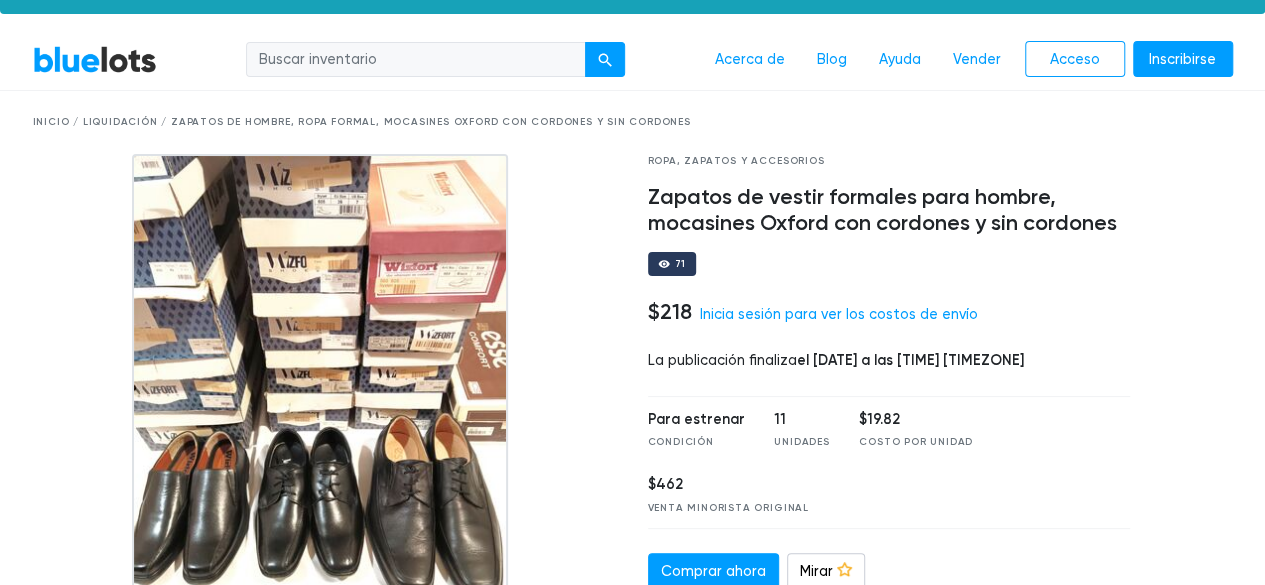 scroll, scrollTop: 0, scrollLeft: 0, axis: both 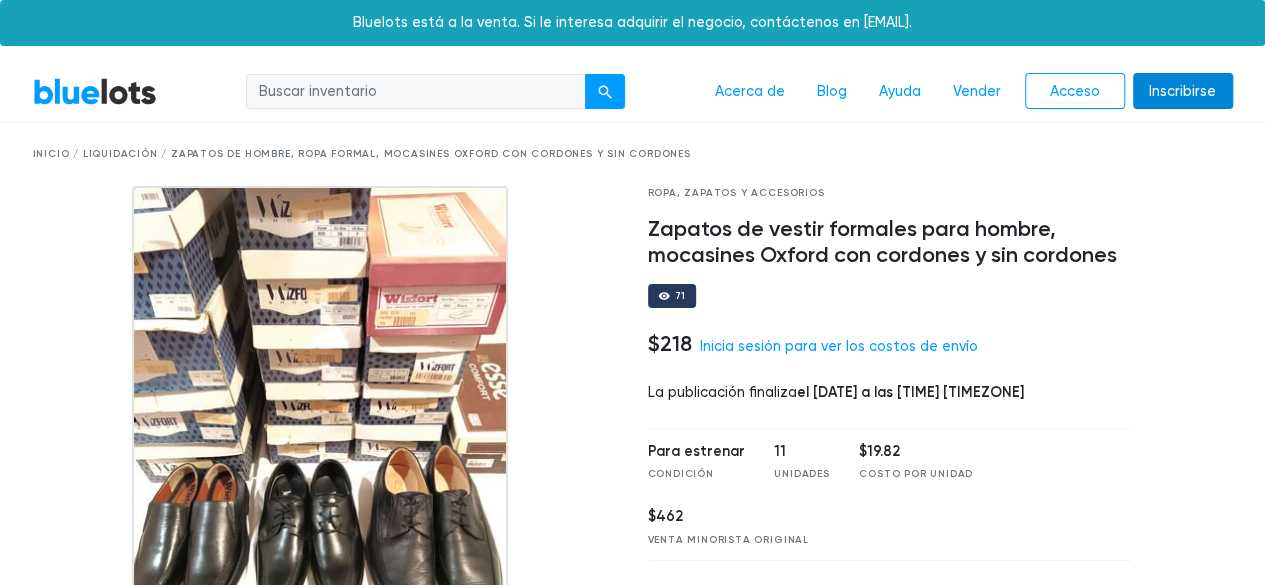 click on "Inscribirse" at bounding box center [1182, 91] 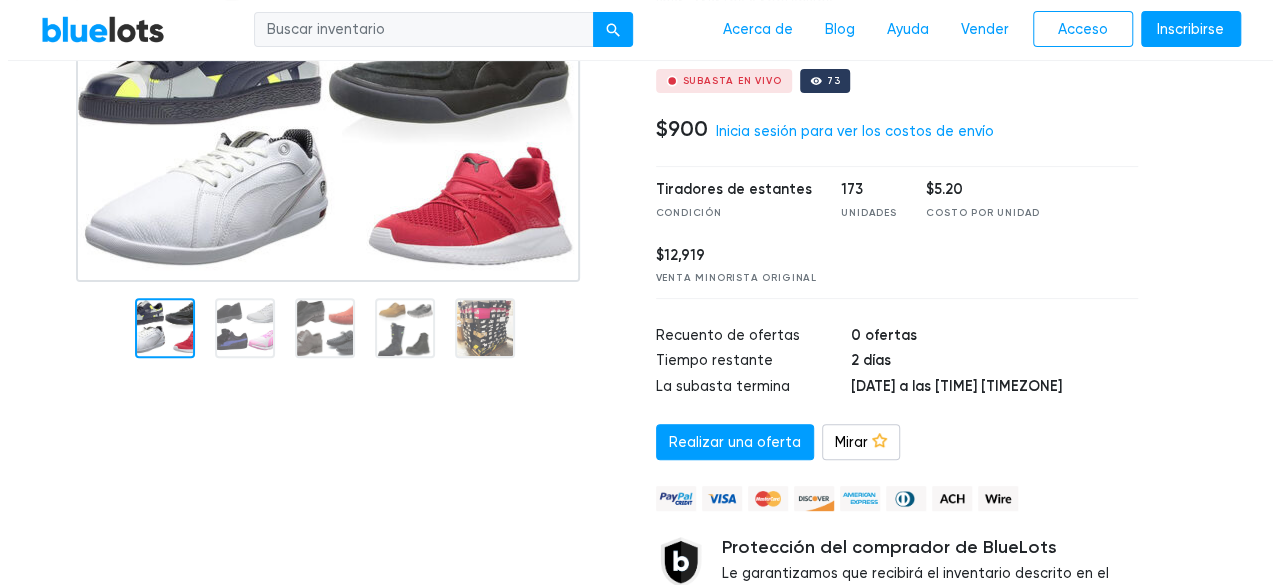 scroll, scrollTop: 188, scrollLeft: 0, axis: vertical 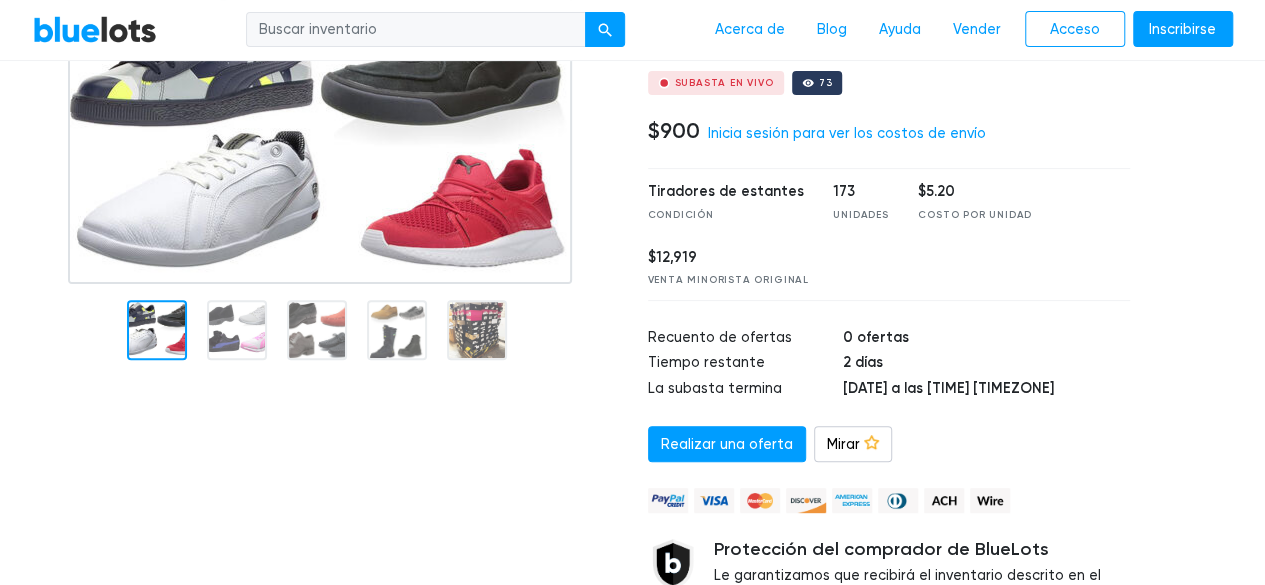 click at bounding box center (325, 327) 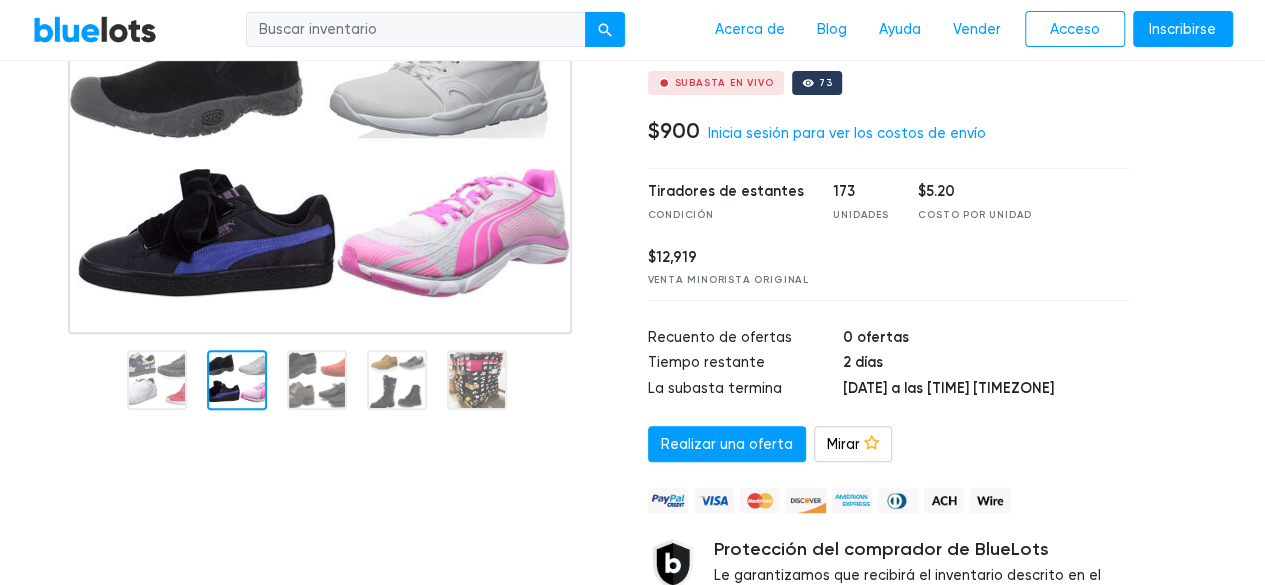 click at bounding box center [325, 334] 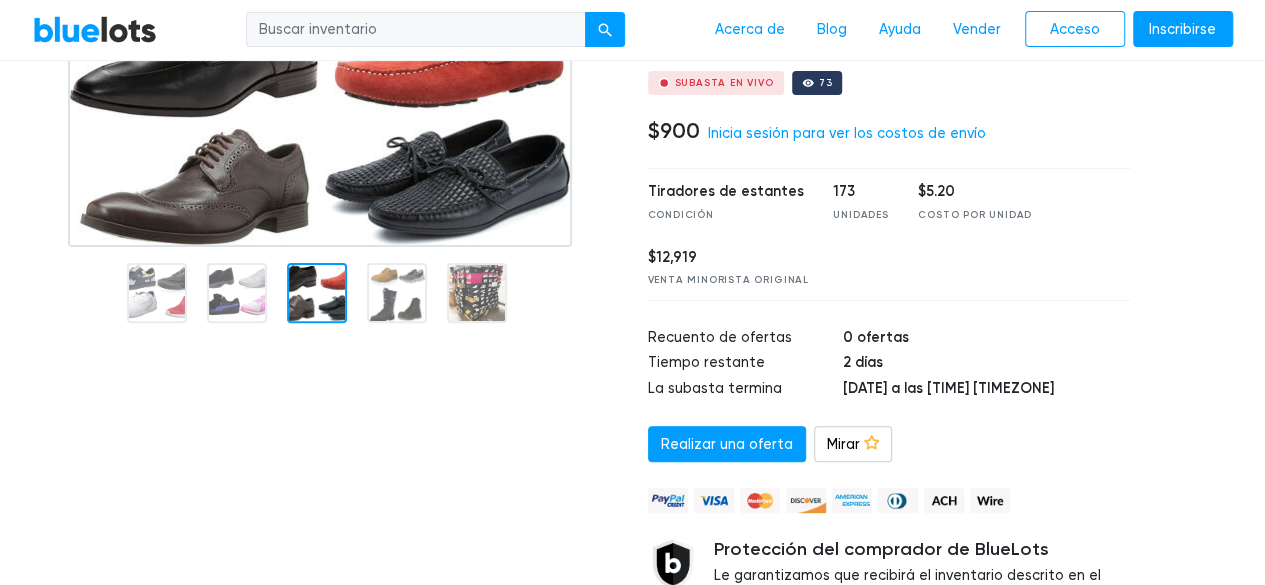 click at bounding box center (320, 122) 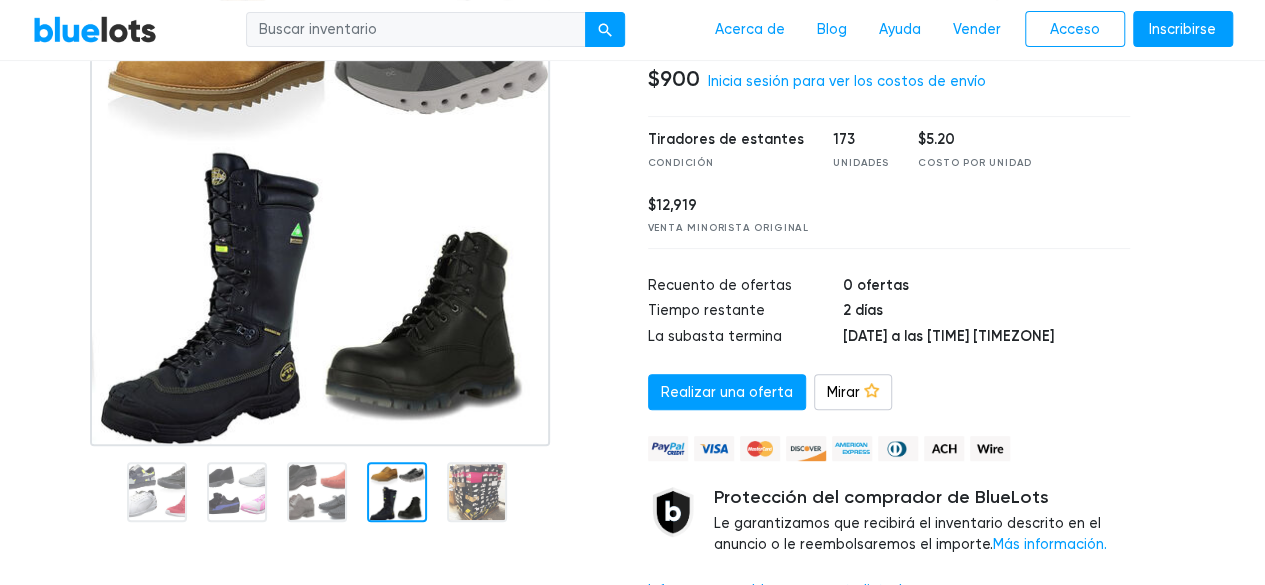 scroll, scrollTop: 243, scrollLeft: 0, axis: vertical 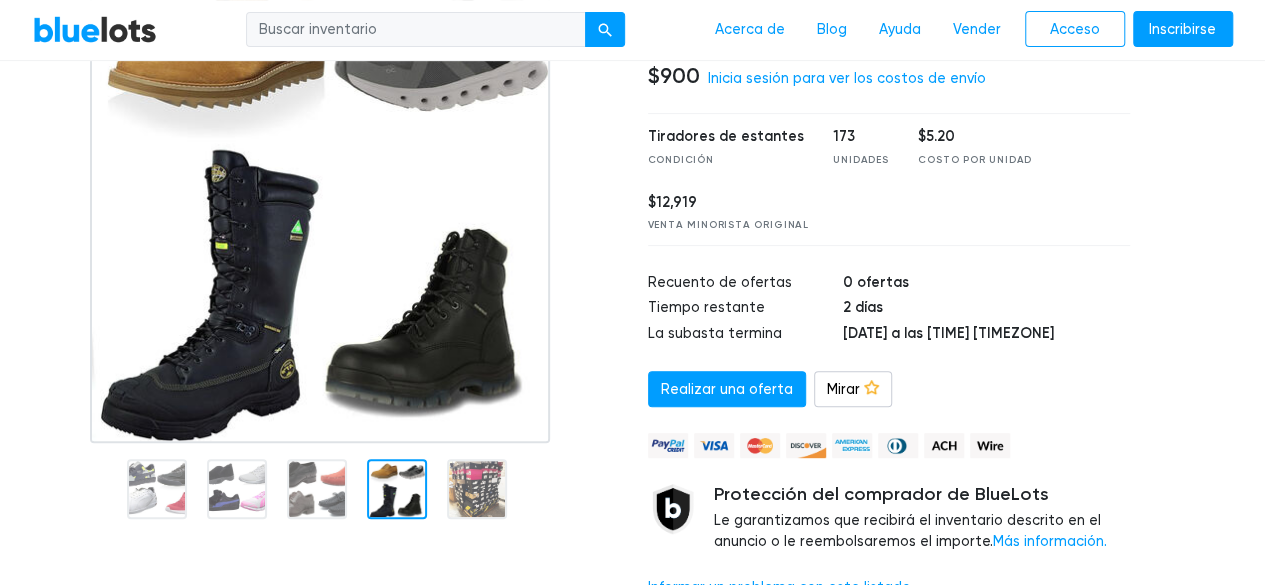 click at bounding box center [477, 489] 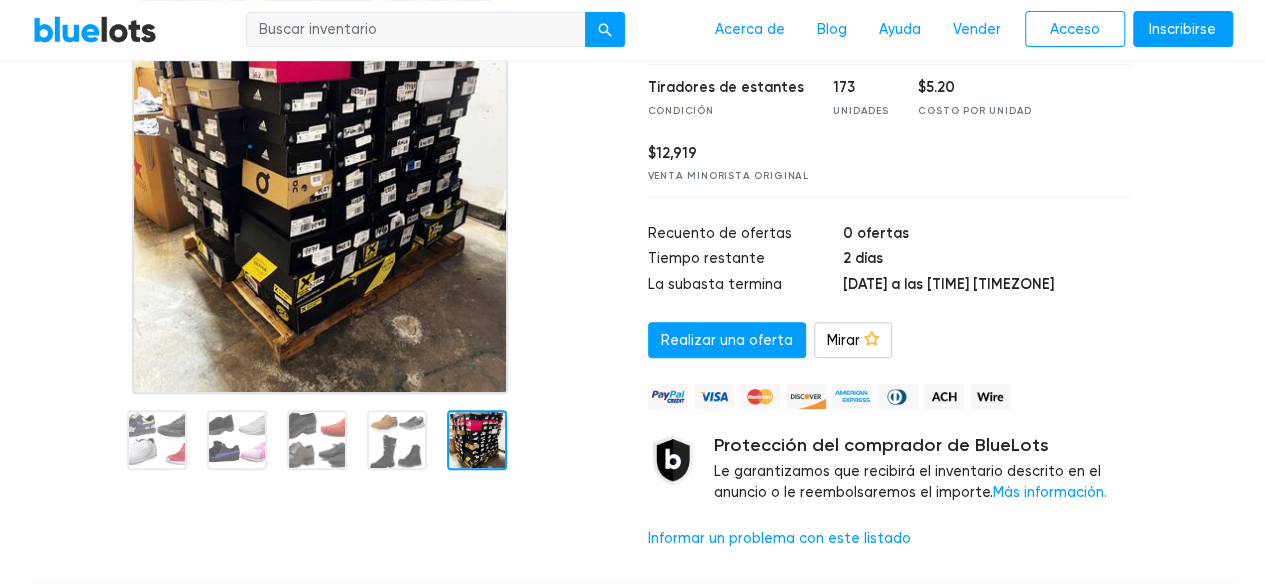 scroll, scrollTop: 296, scrollLeft: 0, axis: vertical 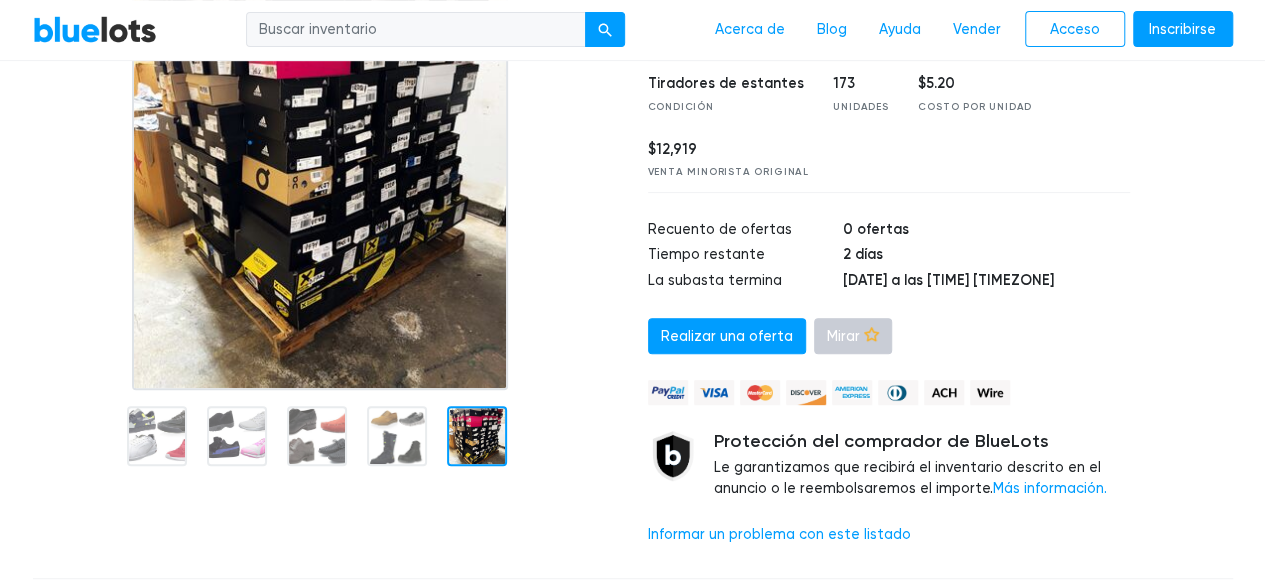 click at bounding box center [871, 334] 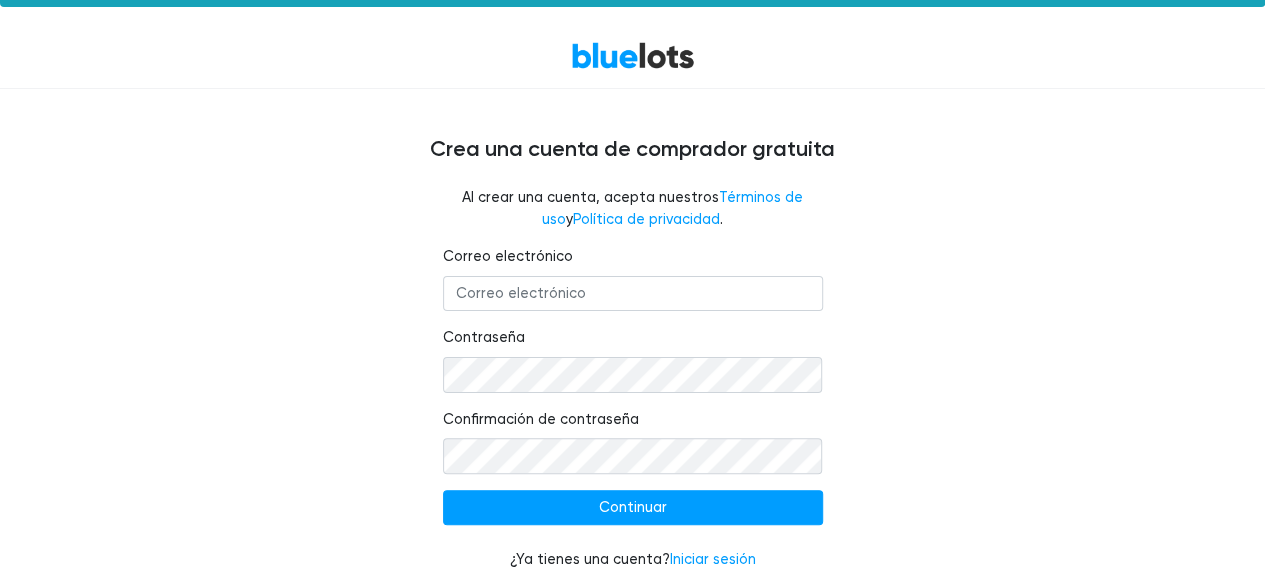 scroll, scrollTop: 47, scrollLeft: 0, axis: vertical 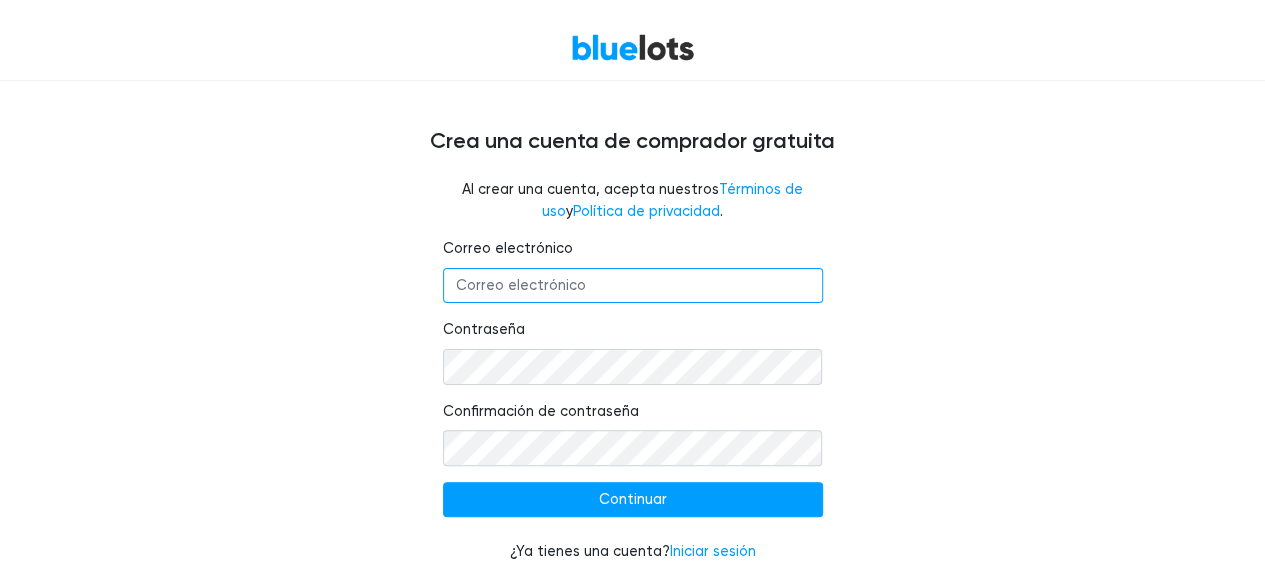 click on "Correo electrónico" at bounding box center (633, 286) 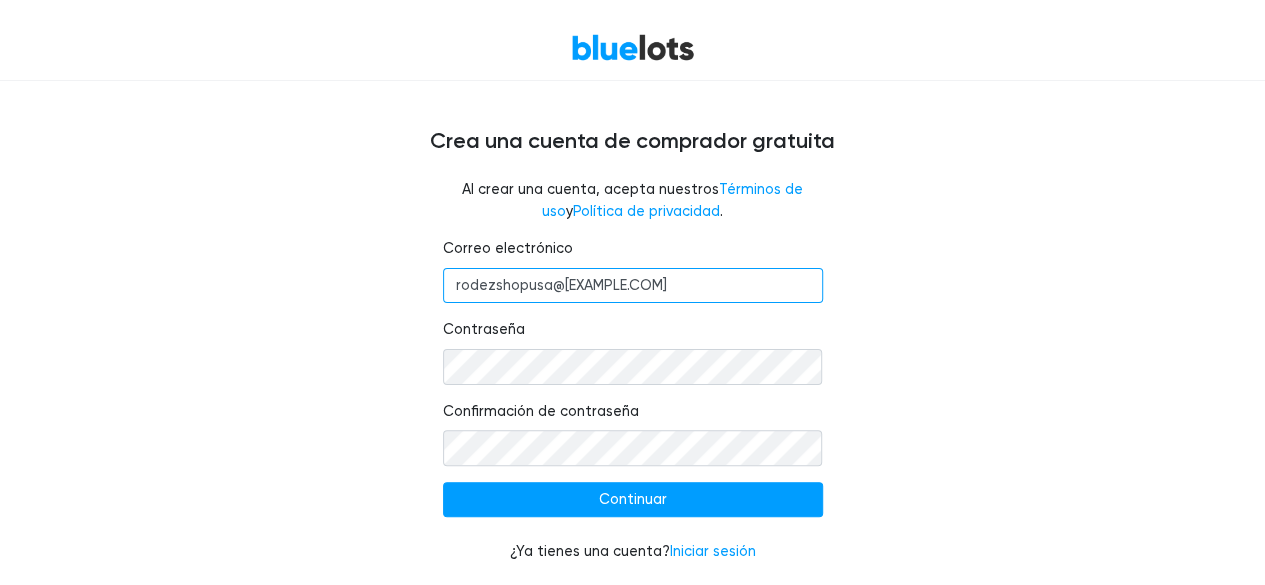 type on "rodezshopusa@[EXAMPLE.COM]" 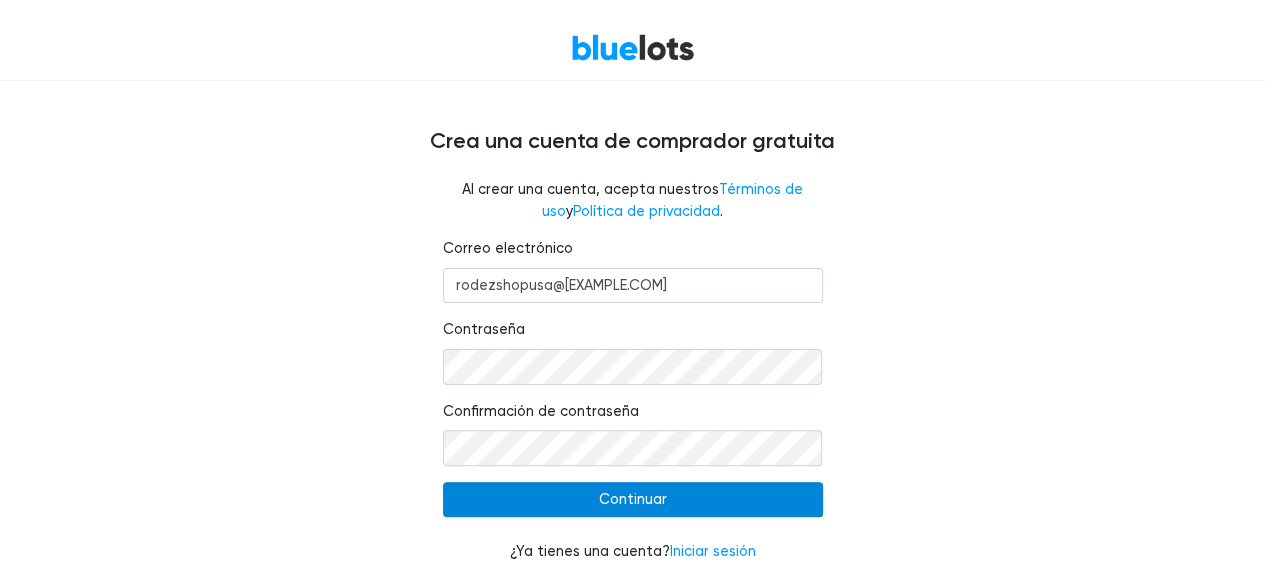 click on "Continuar" at bounding box center (633, 500) 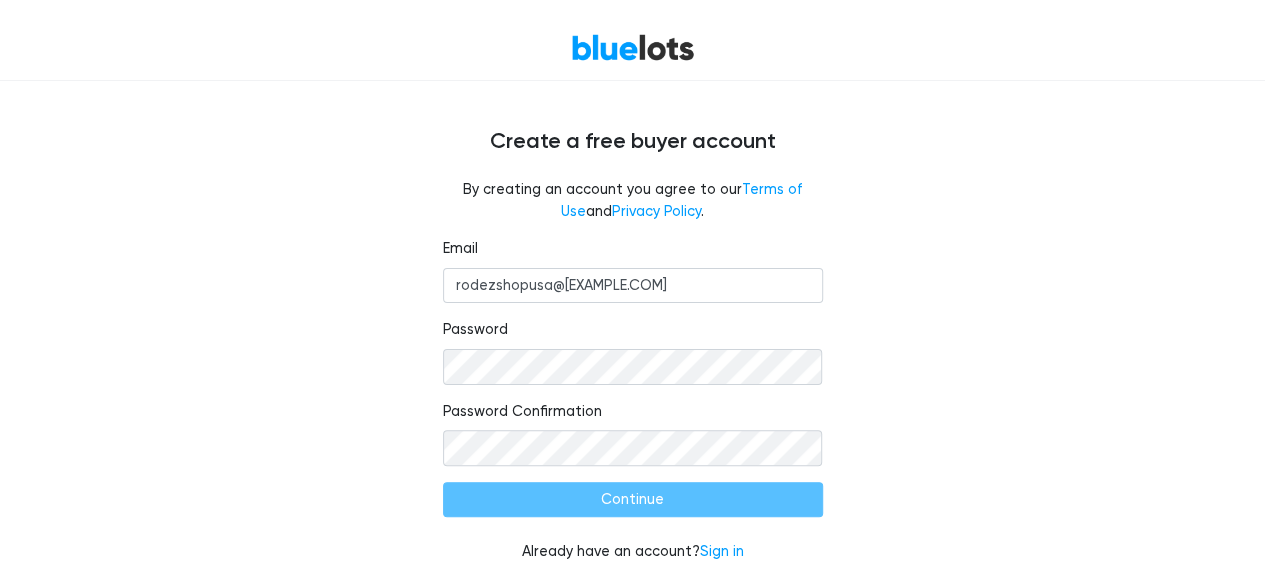 type on "Continuar" 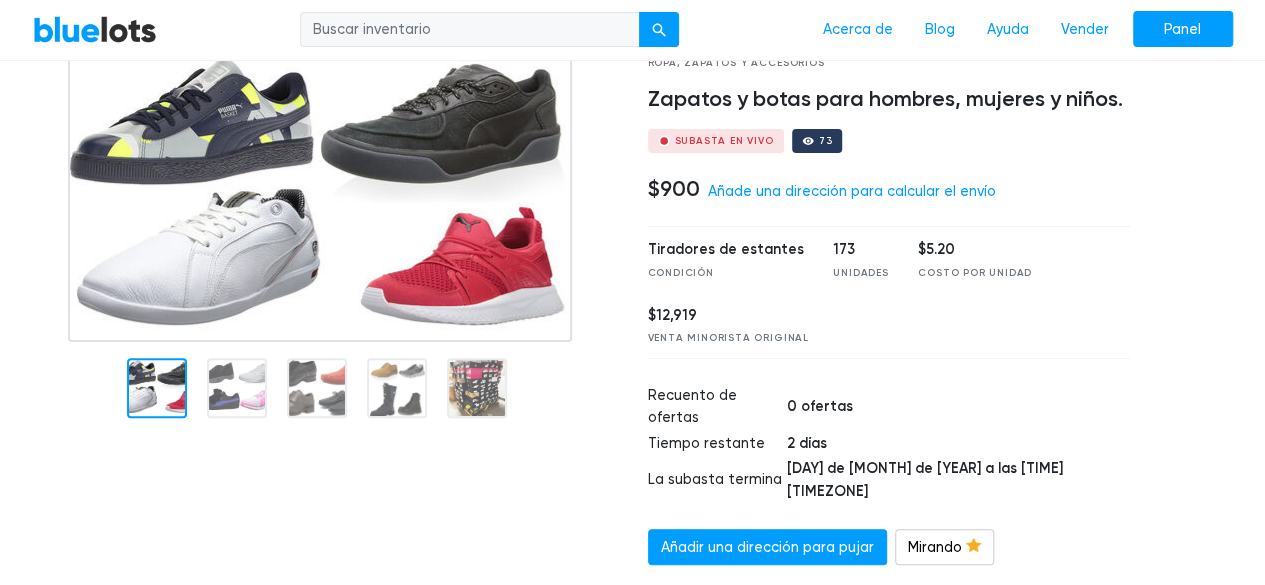scroll, scrollTop: 118, scrollLeft: 0, axis: vertical 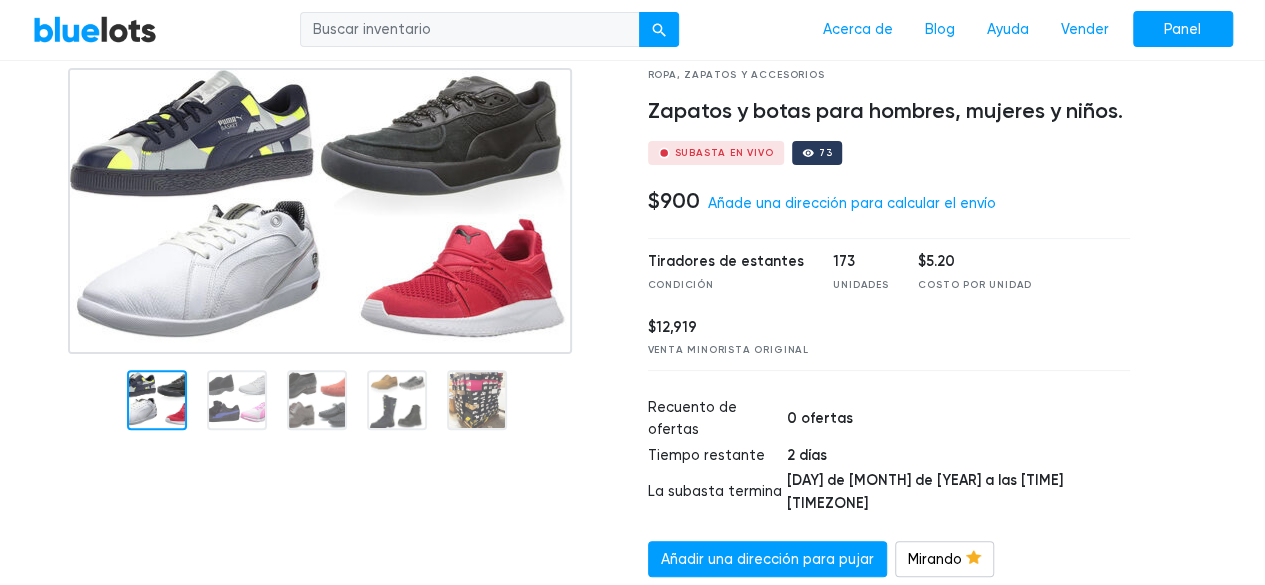 click at bounding box center (320, 211) 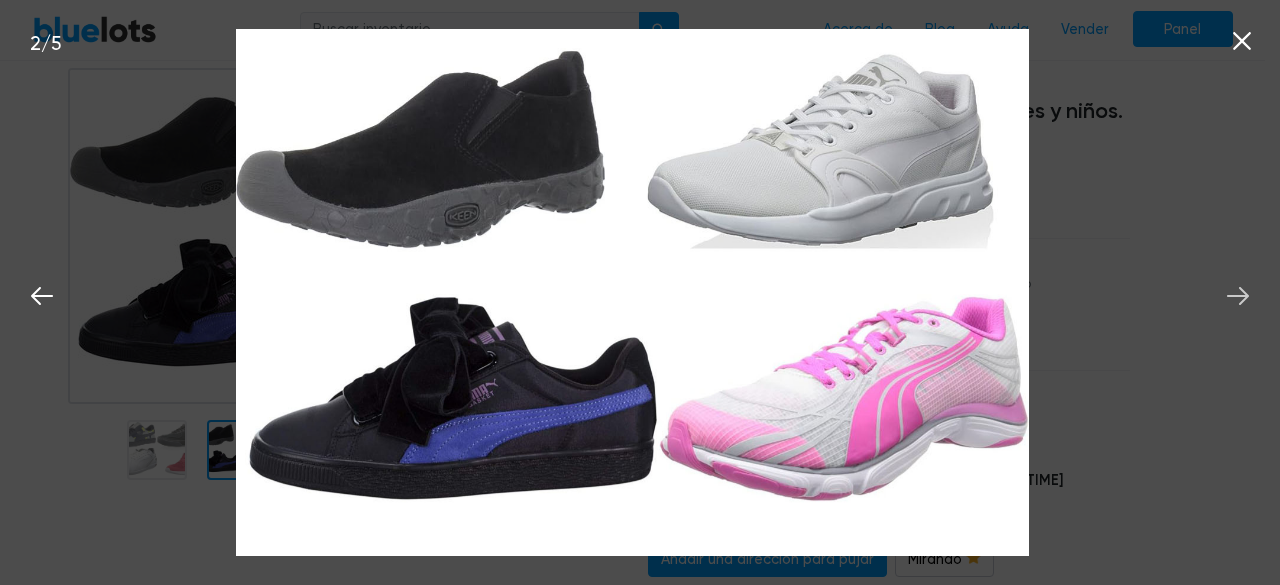 click 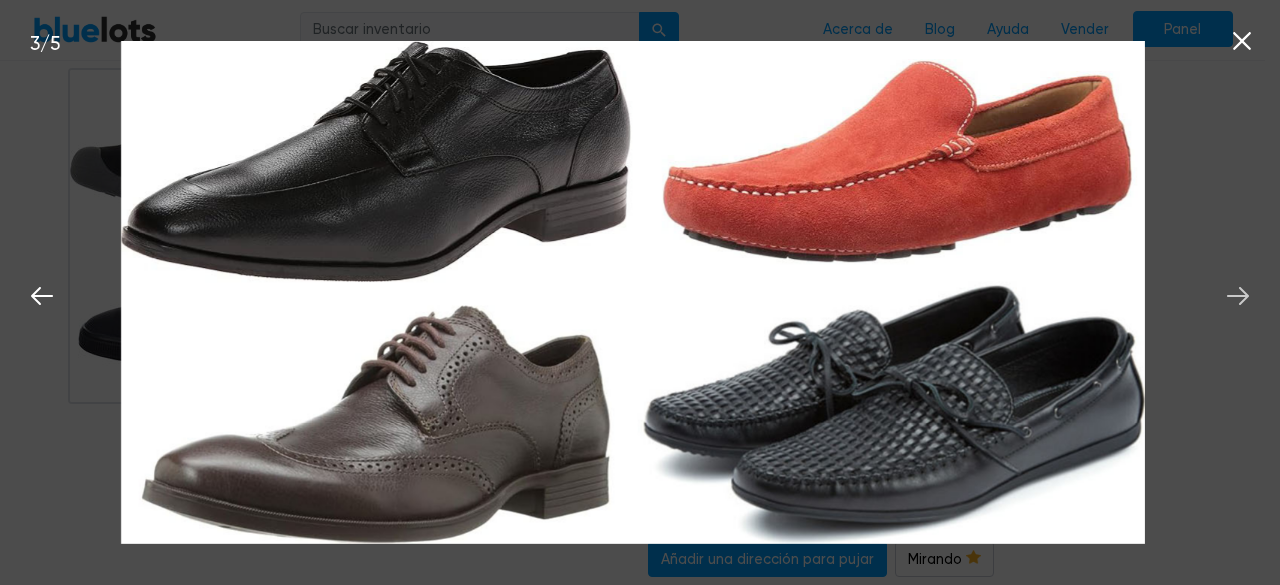 click 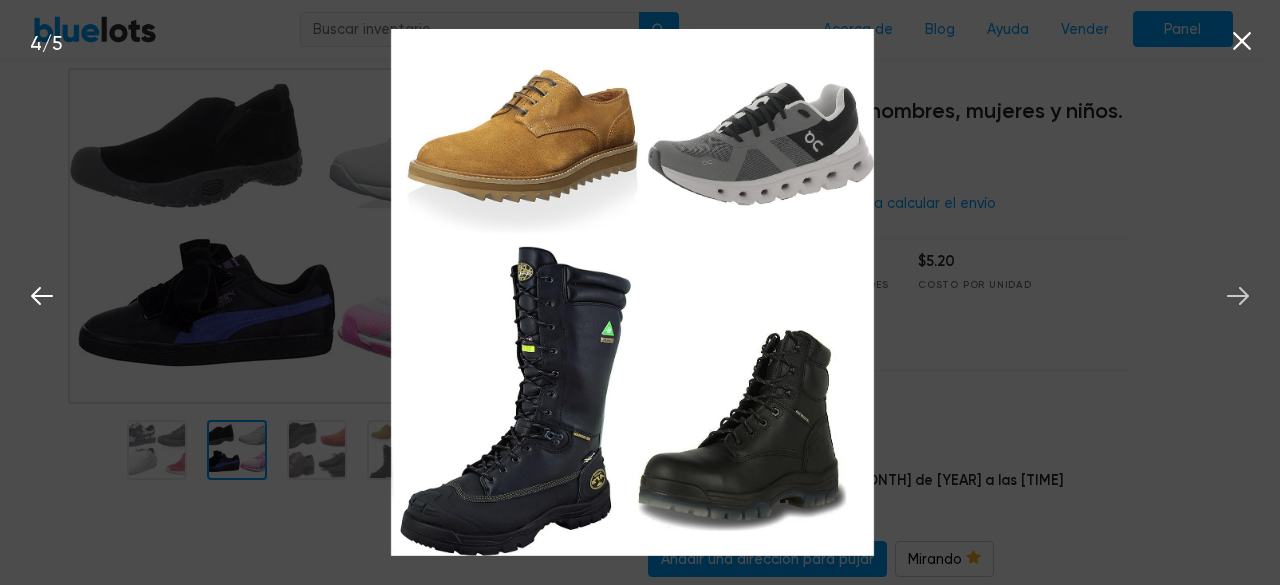 click 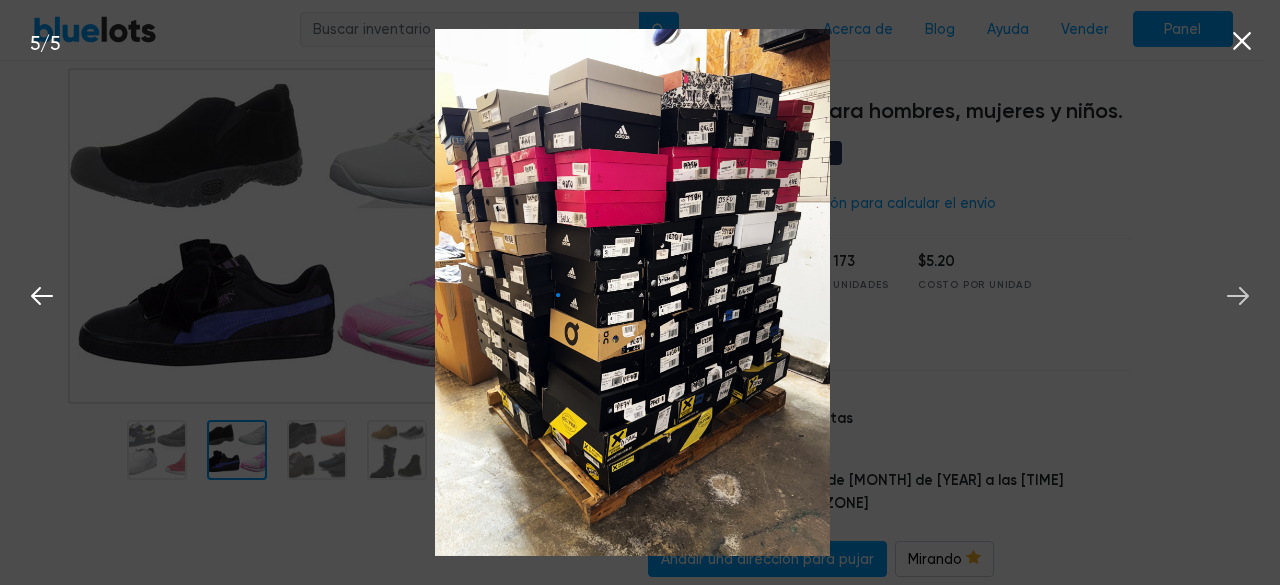 click 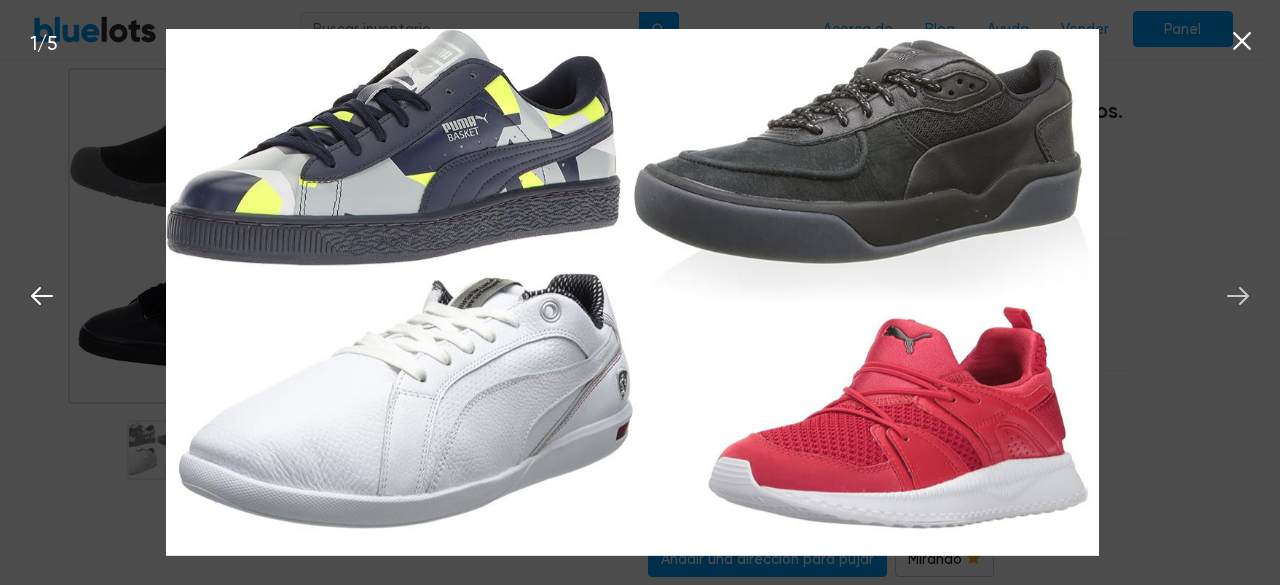 click 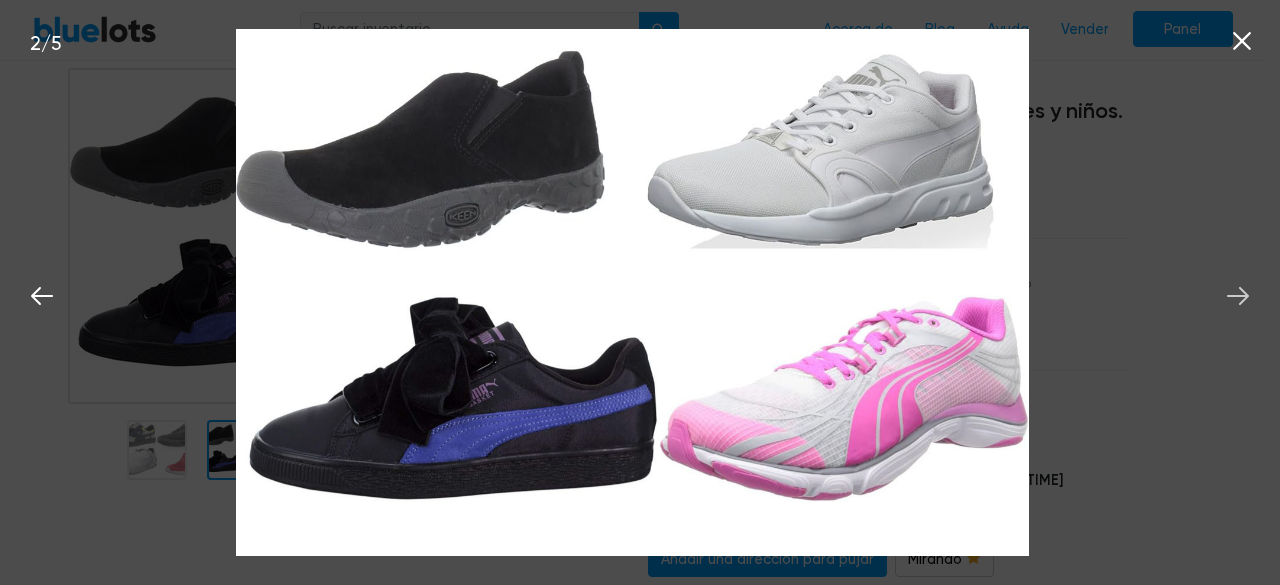 click 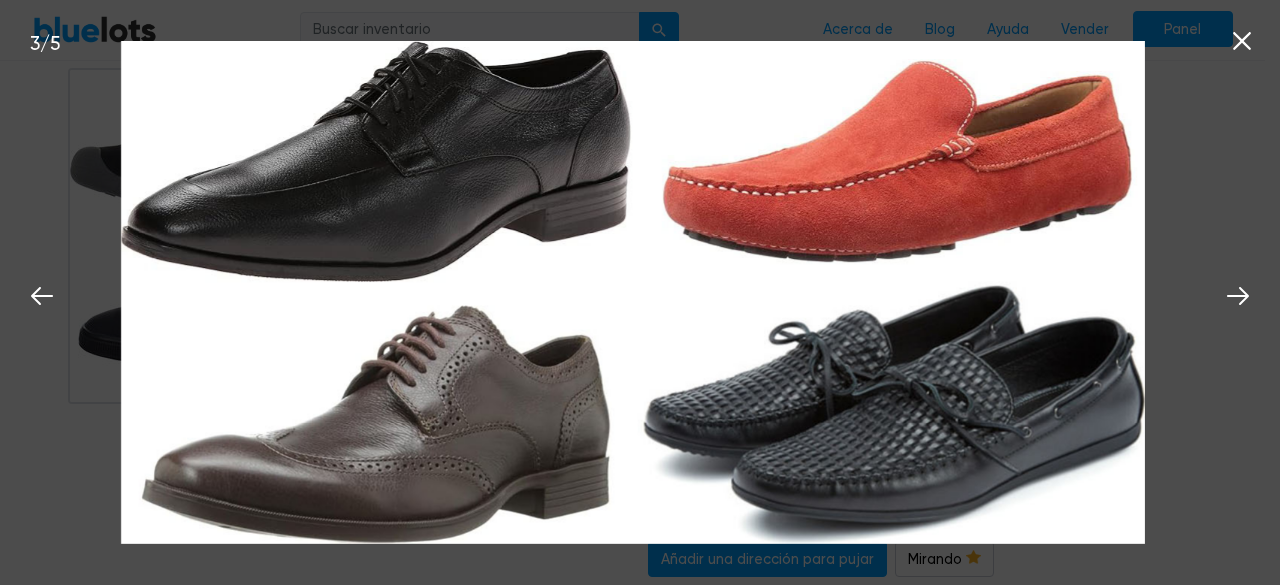 click on "BlueLots
Acerca de
Blog
Ayuda
Vender
Panel" at bounding box center (633, 30) 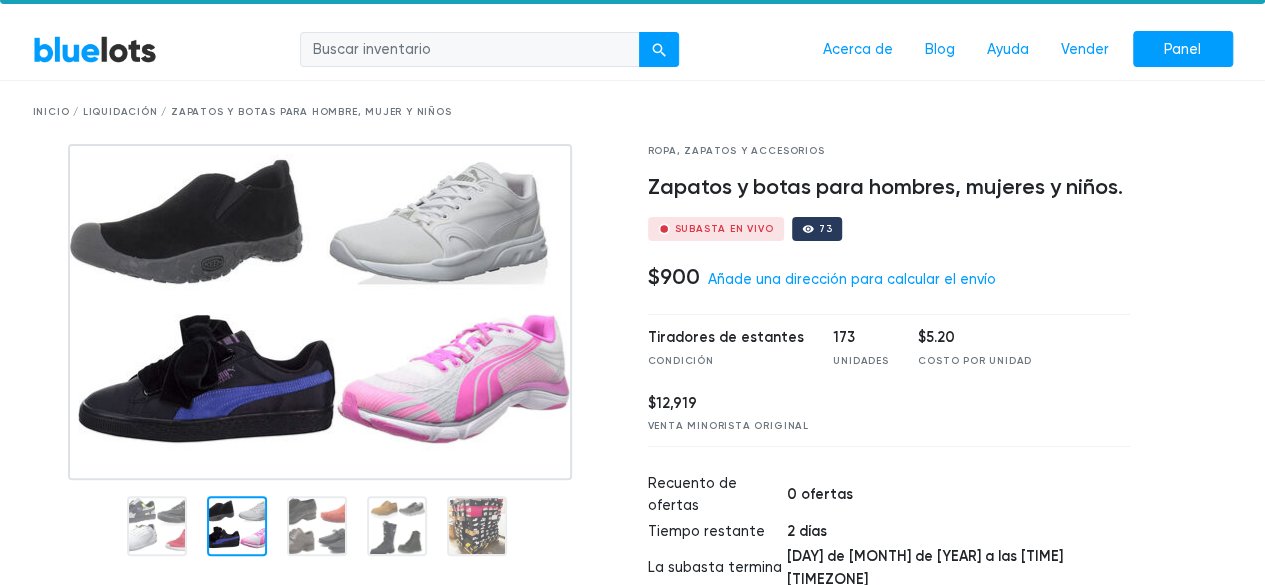 scroll, scrollTop: 0, scrollLeft: 0, axis: both 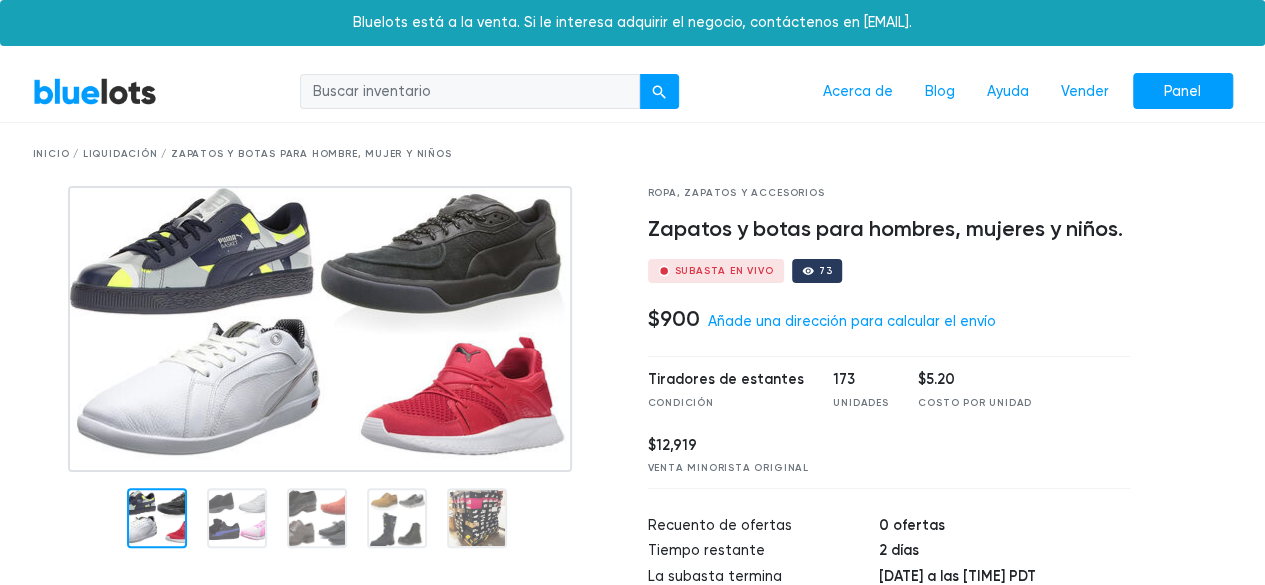 click at bounding box center (470, 92) 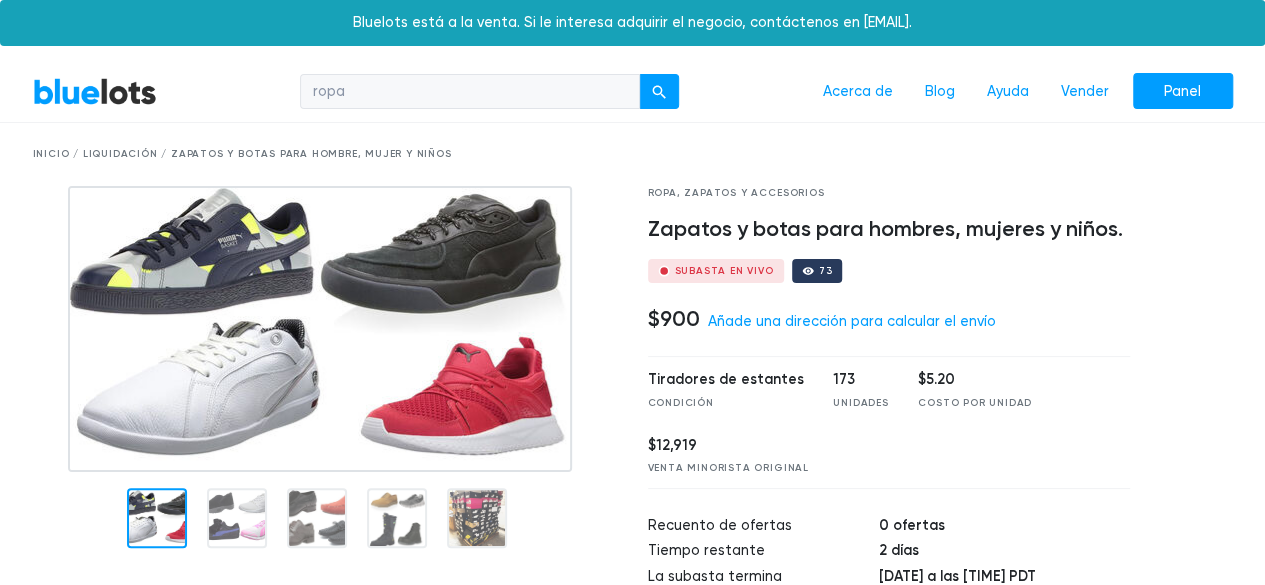 type on "ropa" 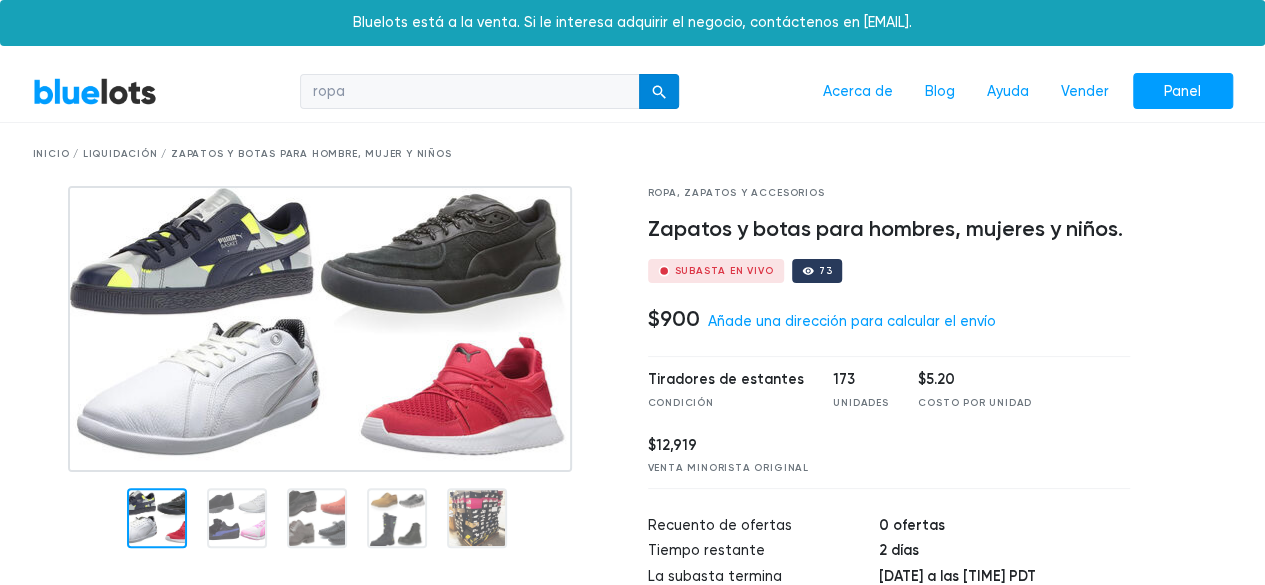 click at bounding box center (659, 92) 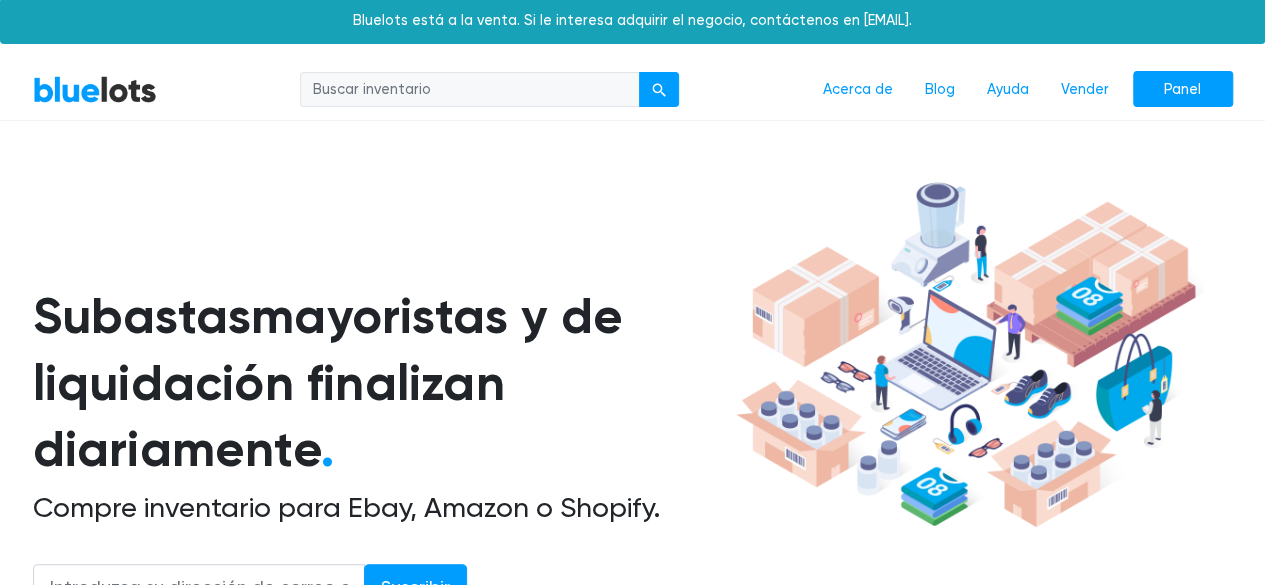 scroll, scrollTop: 0, scrollLeft: 0, axis: both 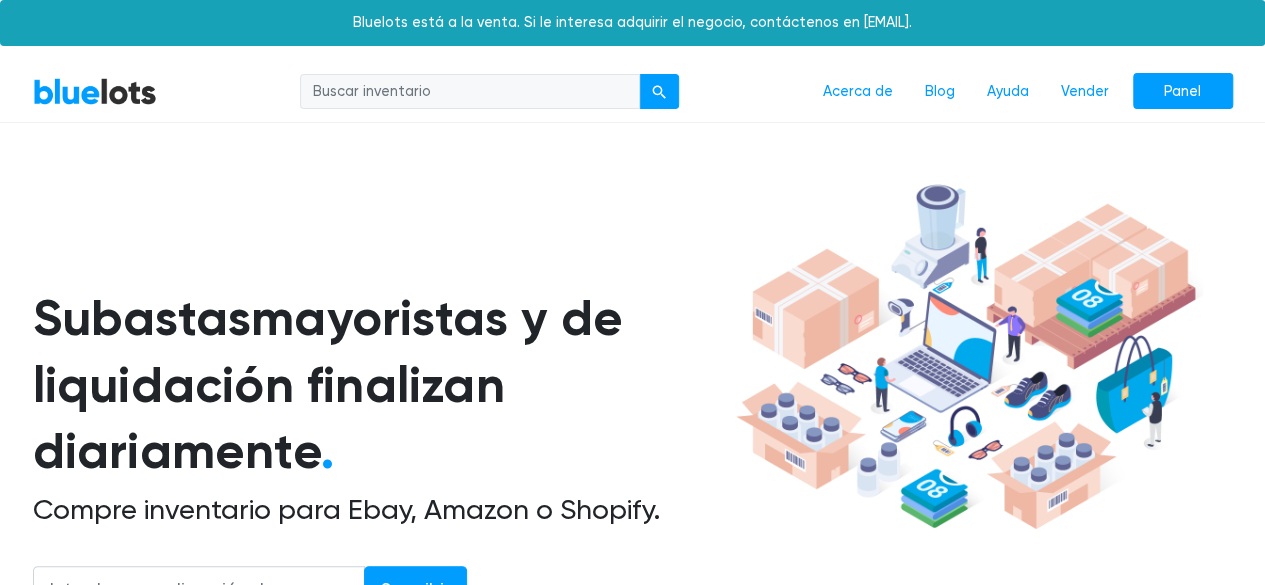 click at bounding box center [470, 92] 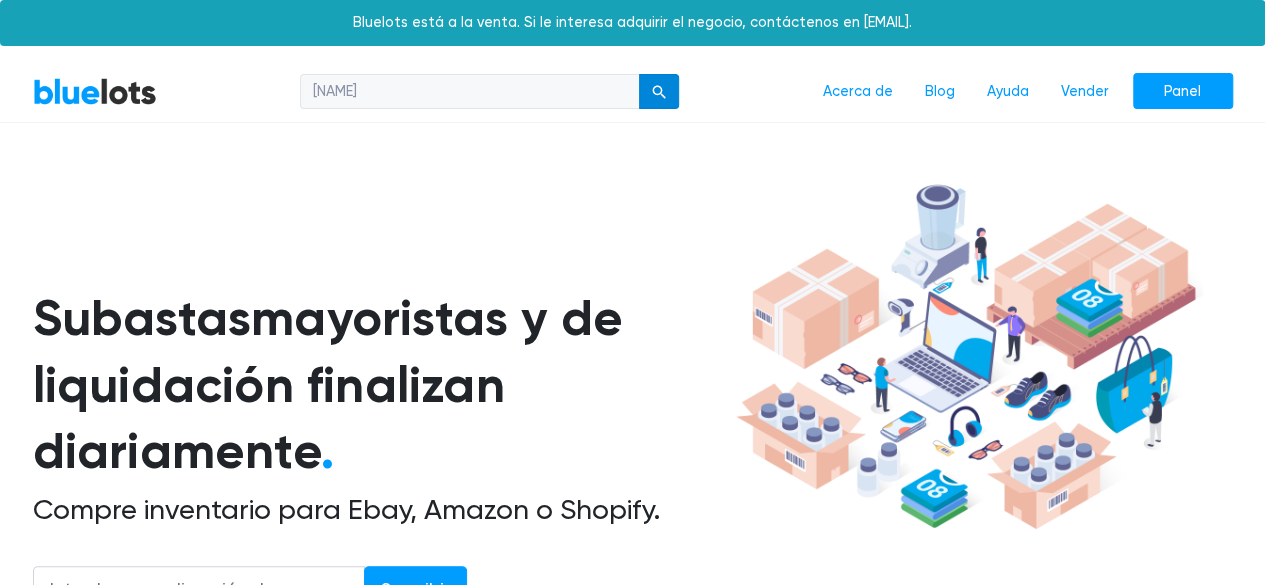 click at bounding box center [659, 92] 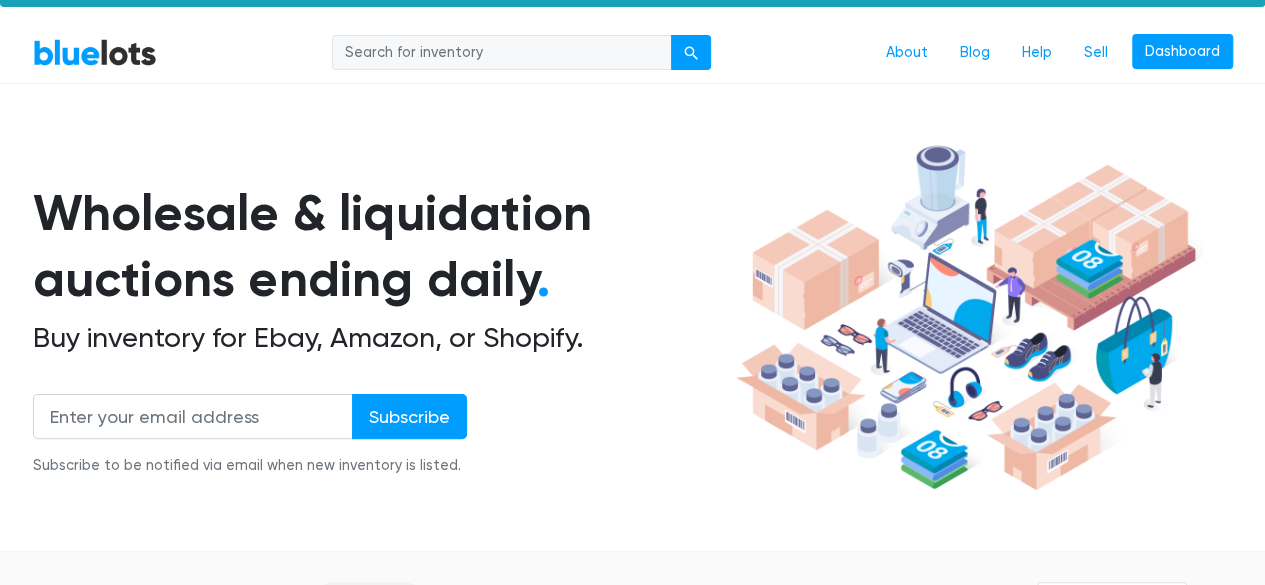 scroll, scrollTop: 0, scrollLeft: 0, axis: both 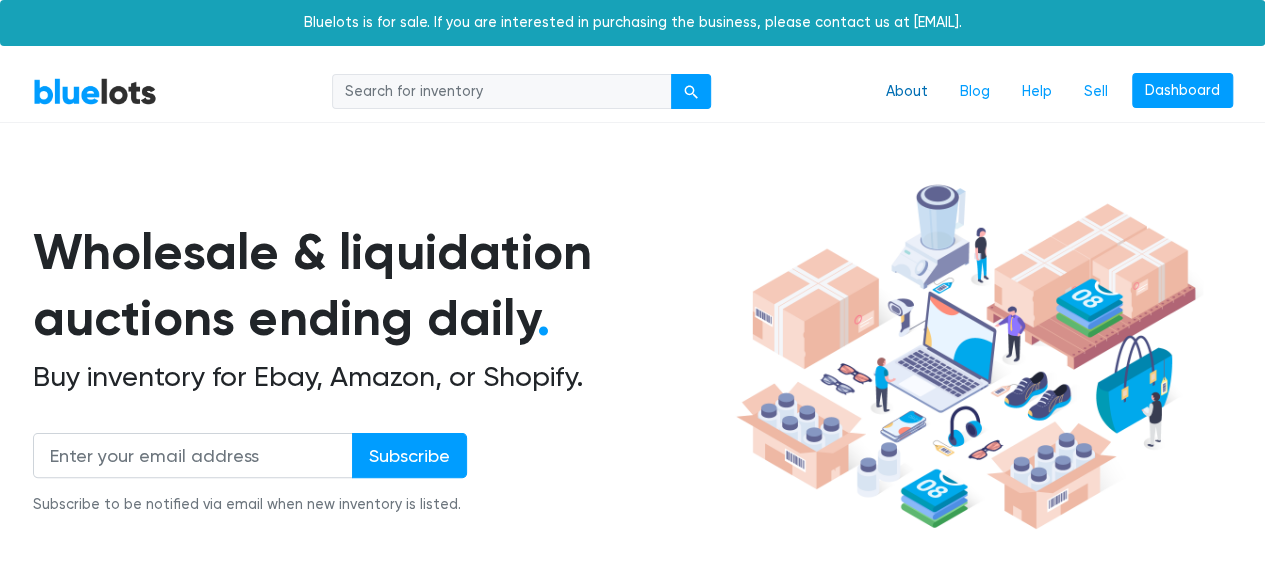 click on "About" at bounding box center (907, 92) 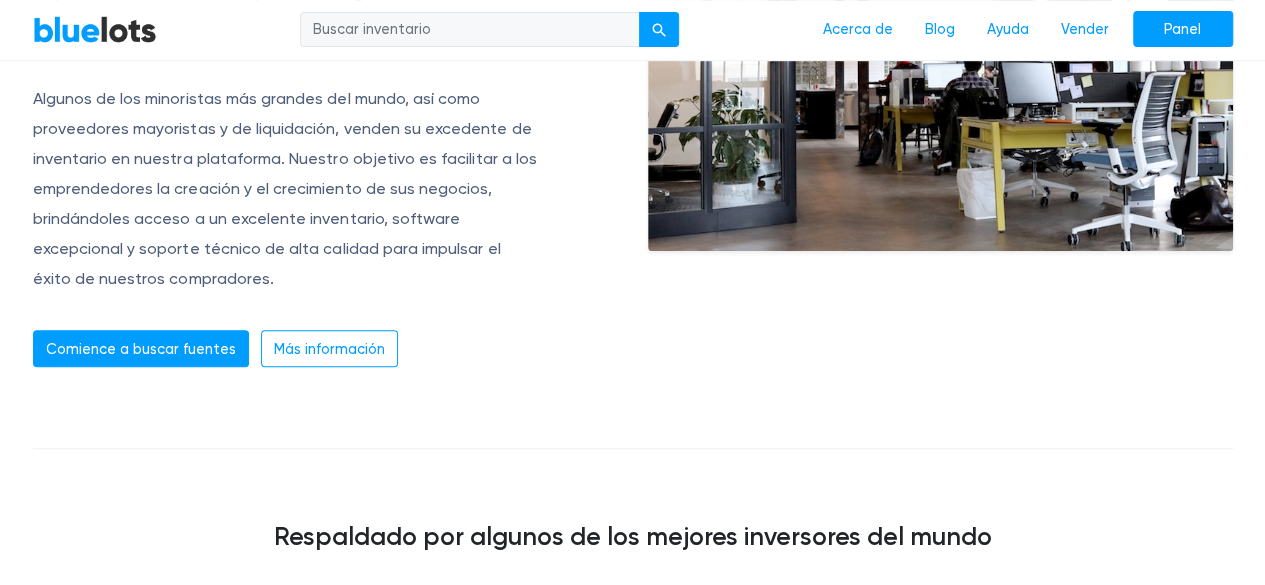 scroll, scrollTop: 0, scrollLeft: 0, axis: both 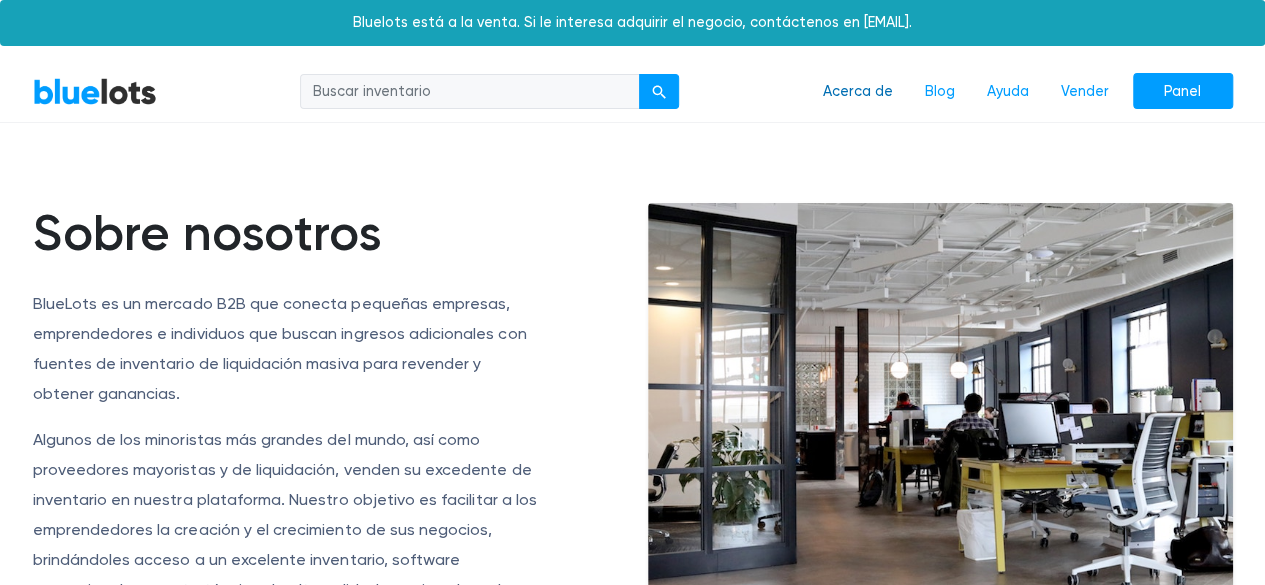 click on "Acerca de" at bounding box center [858, 91] 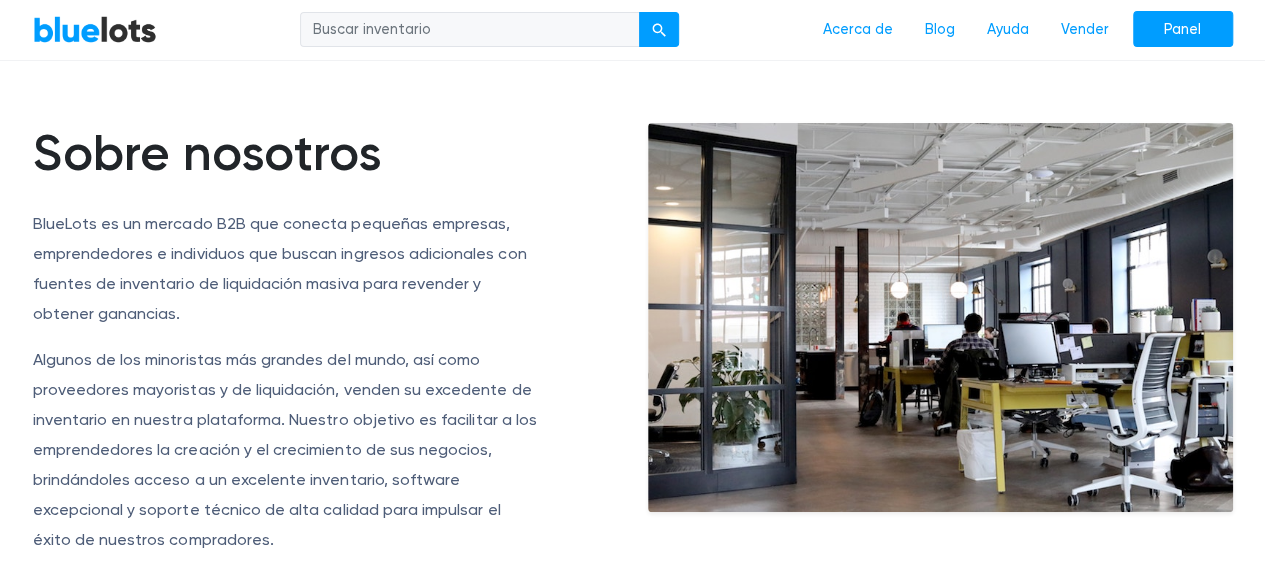 scroll, scrollTop: 0, scrollLeft: 0, axis: both 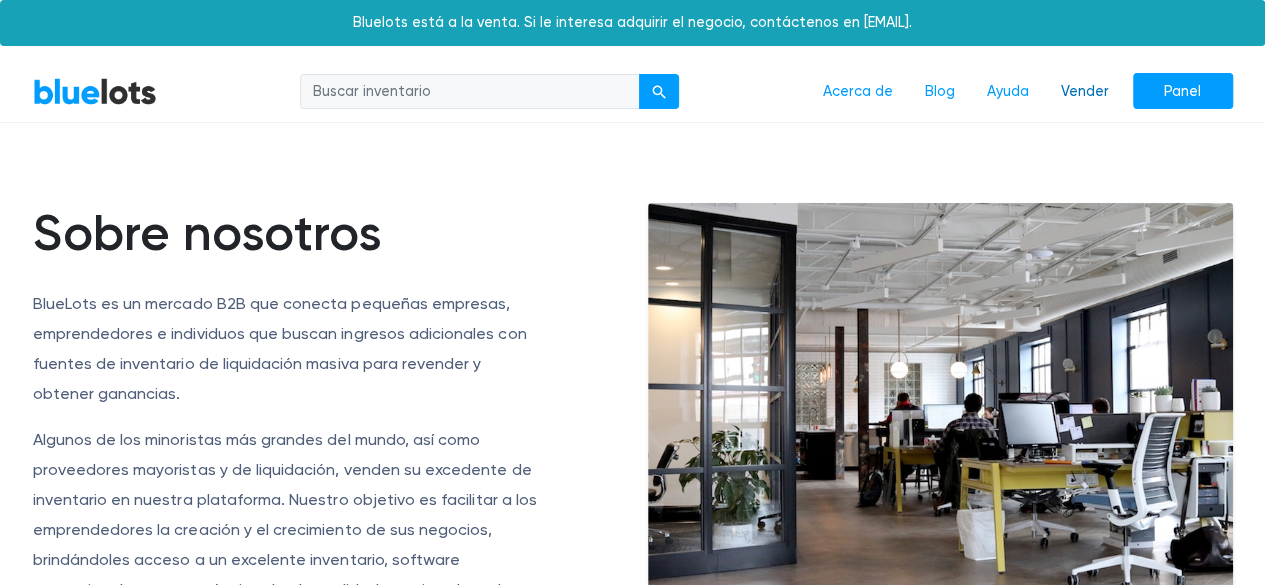click on "Vender" at bounding box center [1085, 91] 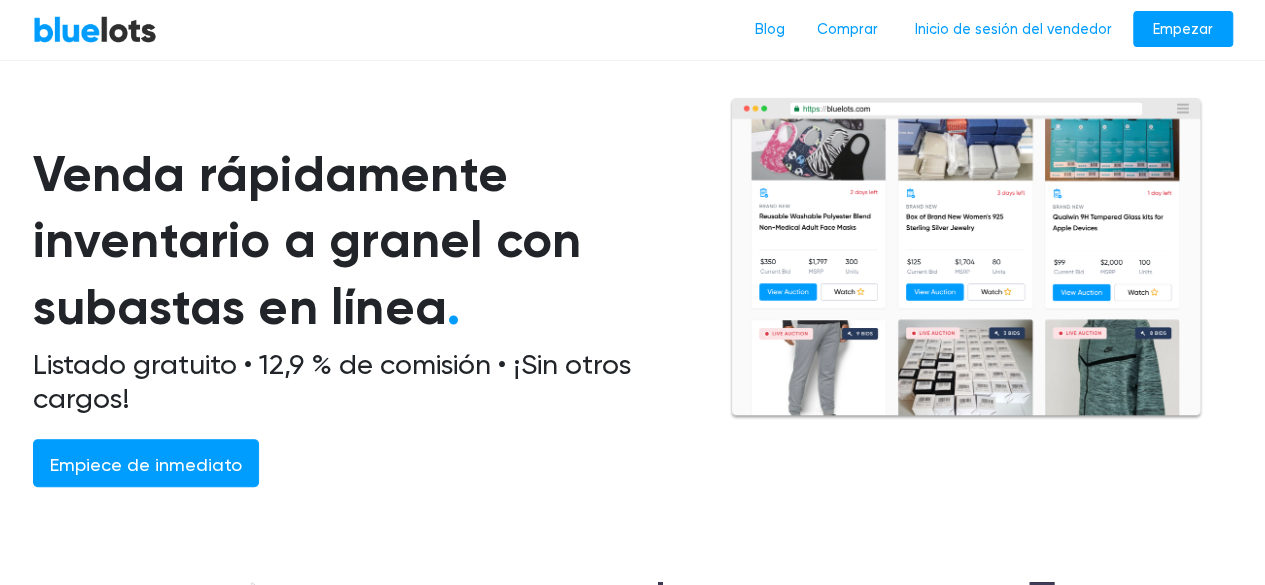 scroll, scrollTop: 0, scrollLeft: 0, axis: both 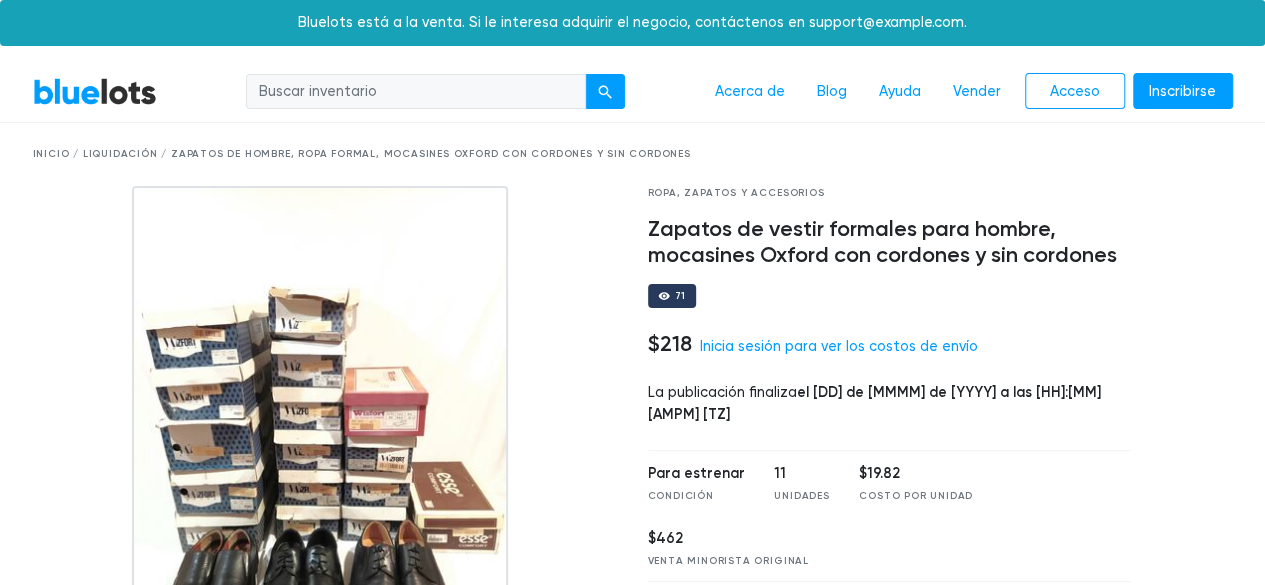 click at bounding box center [416, 92] 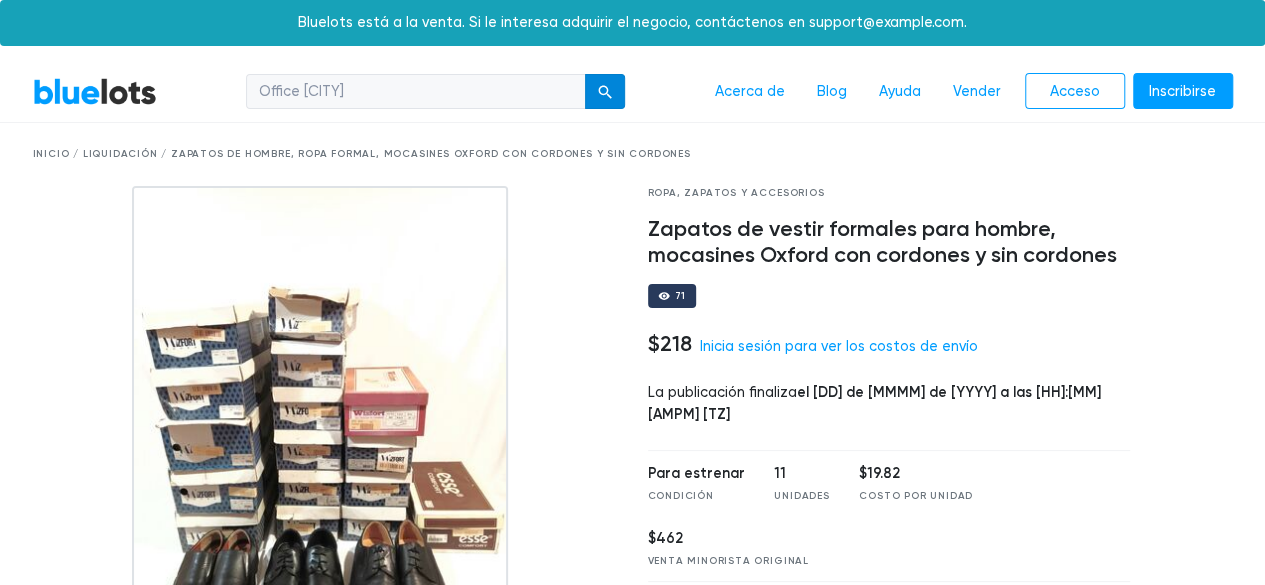 click at bounding box center (605, 92) 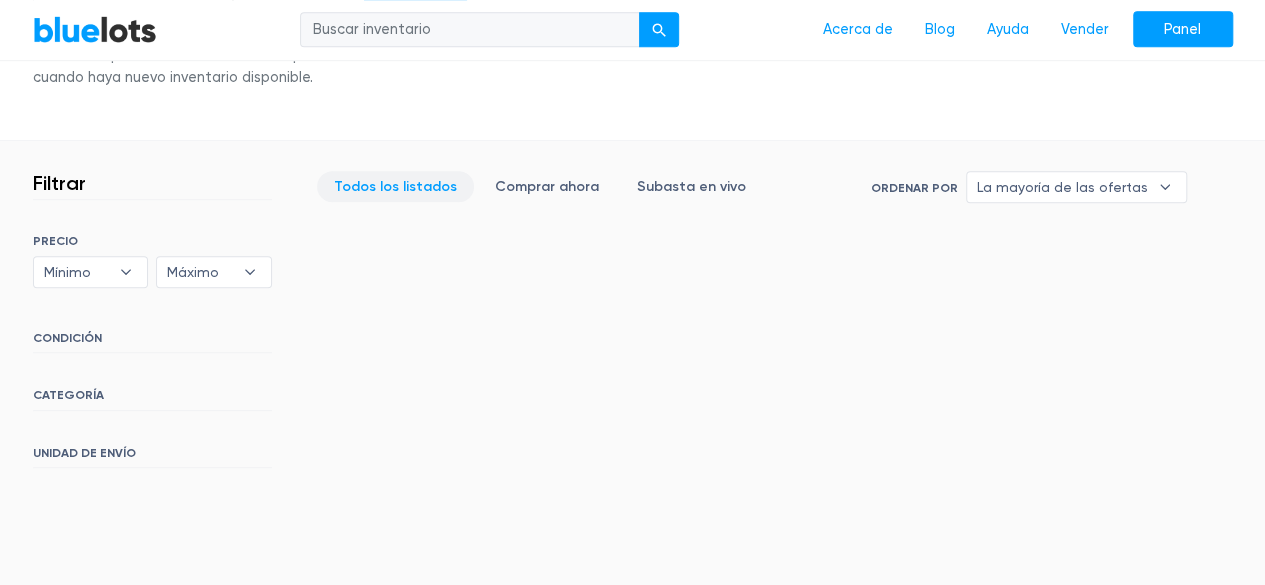 scroll, scrollTop: 581, scrollLeft: 0, axis: vertical 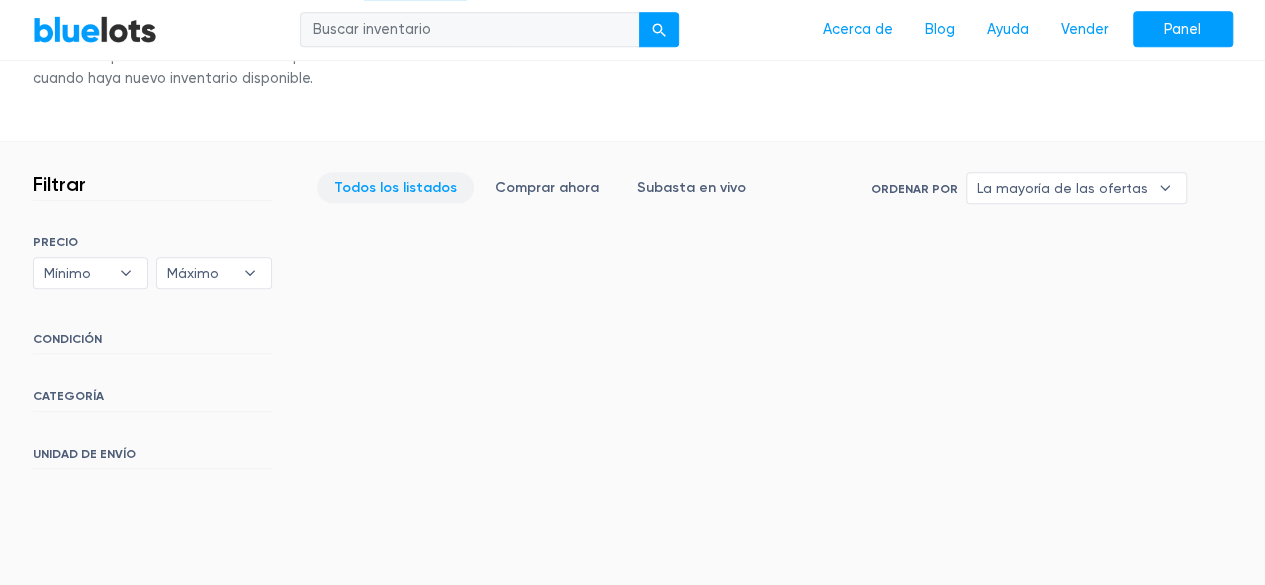 click on "Todos los listados" at bounding box center [395, 187] 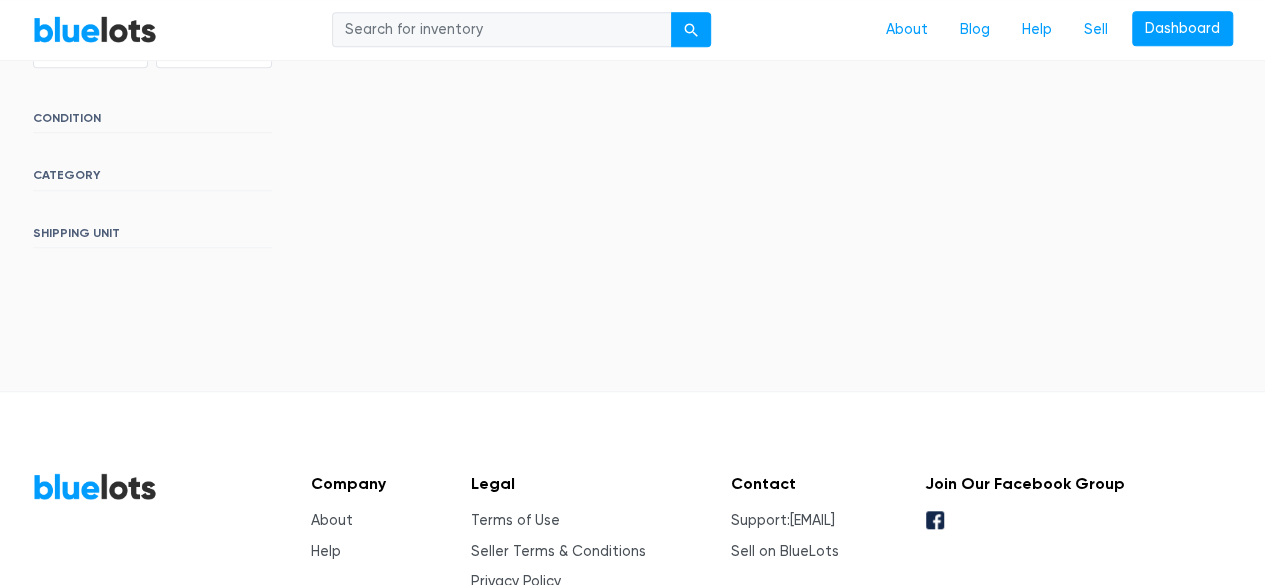 scroll, scrollTop: 670, scrollLeft: 0, axis: vertical 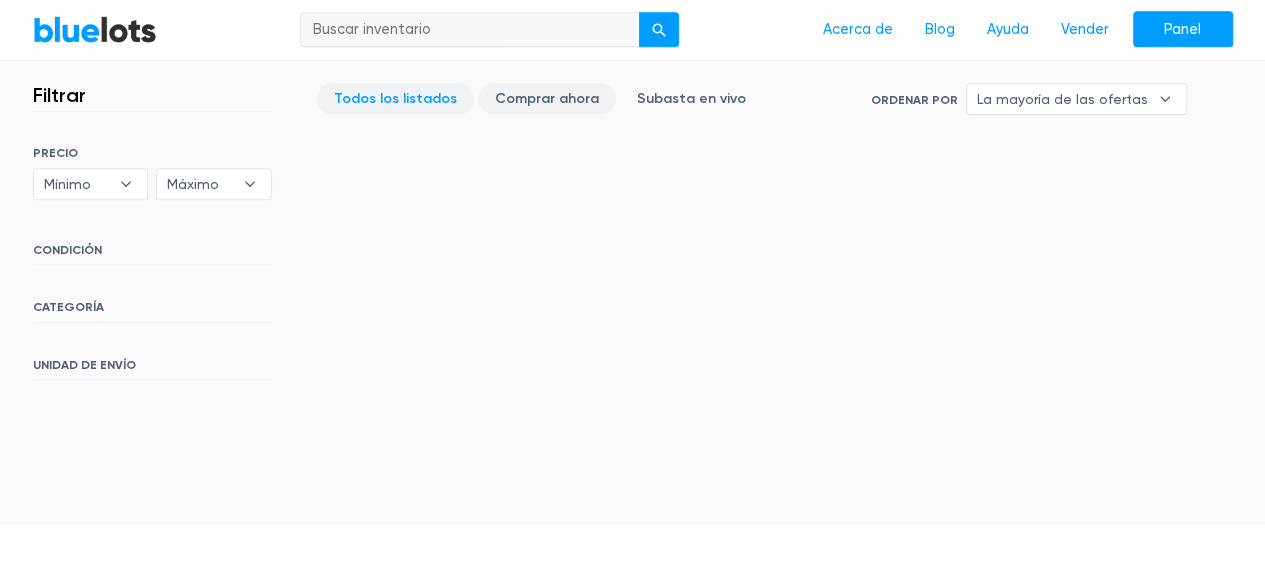 click on "Comprar ahora" at bounding box center [547, 98] 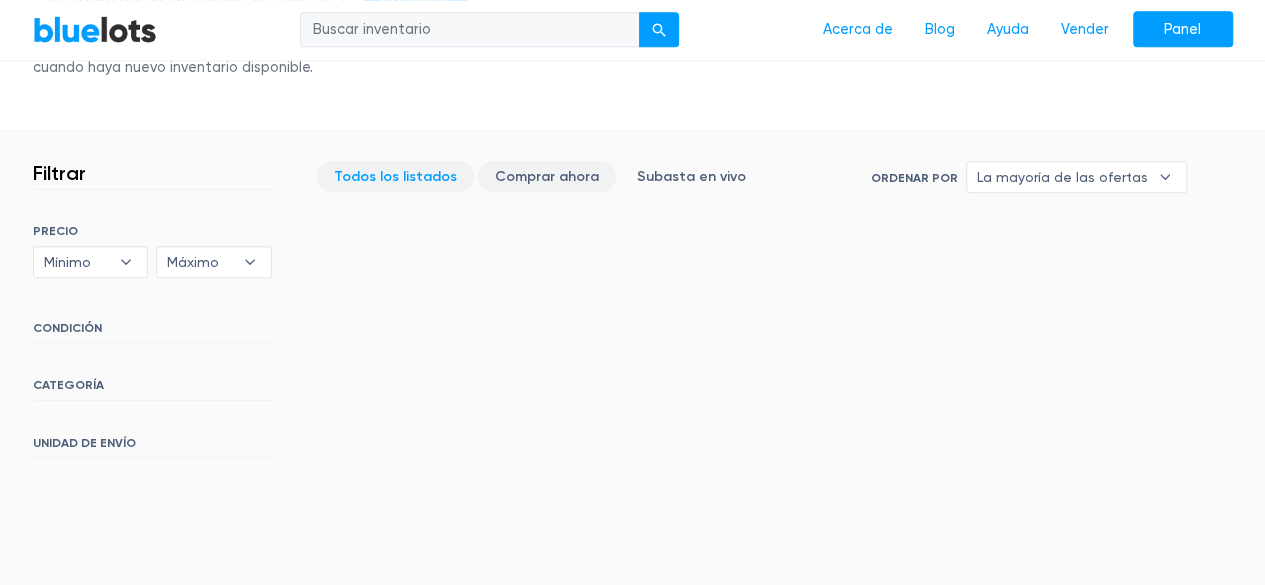 scroll, scrollTop: 592, scrollLeft: 0, axis: vertical 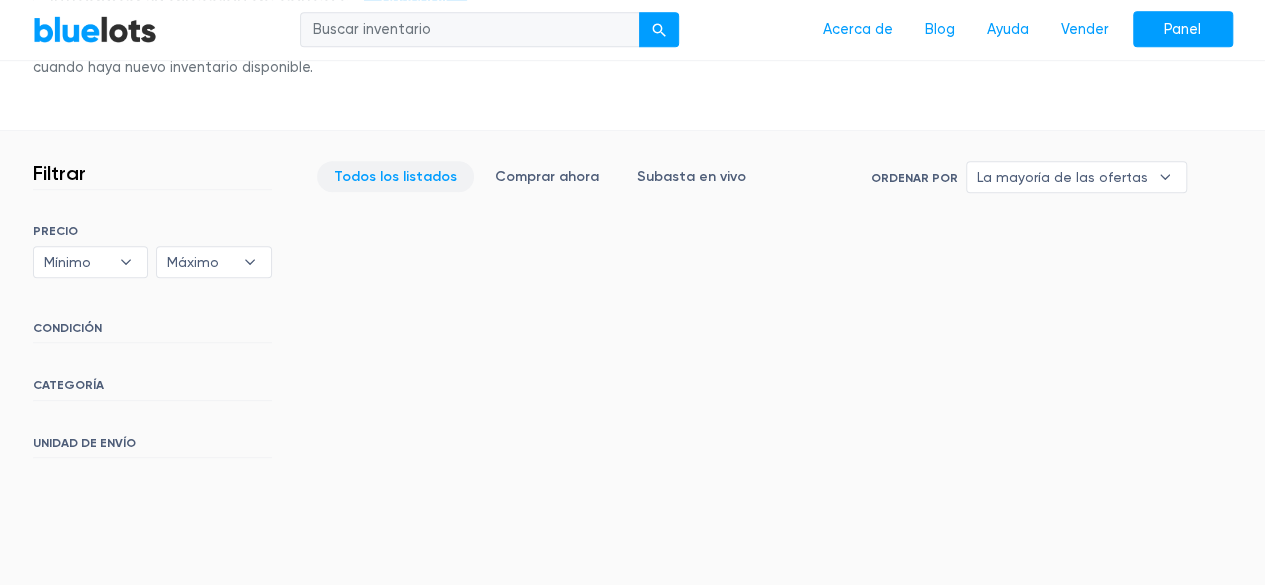 click on "CONDICIÓN" at bounding box center [67, 328] 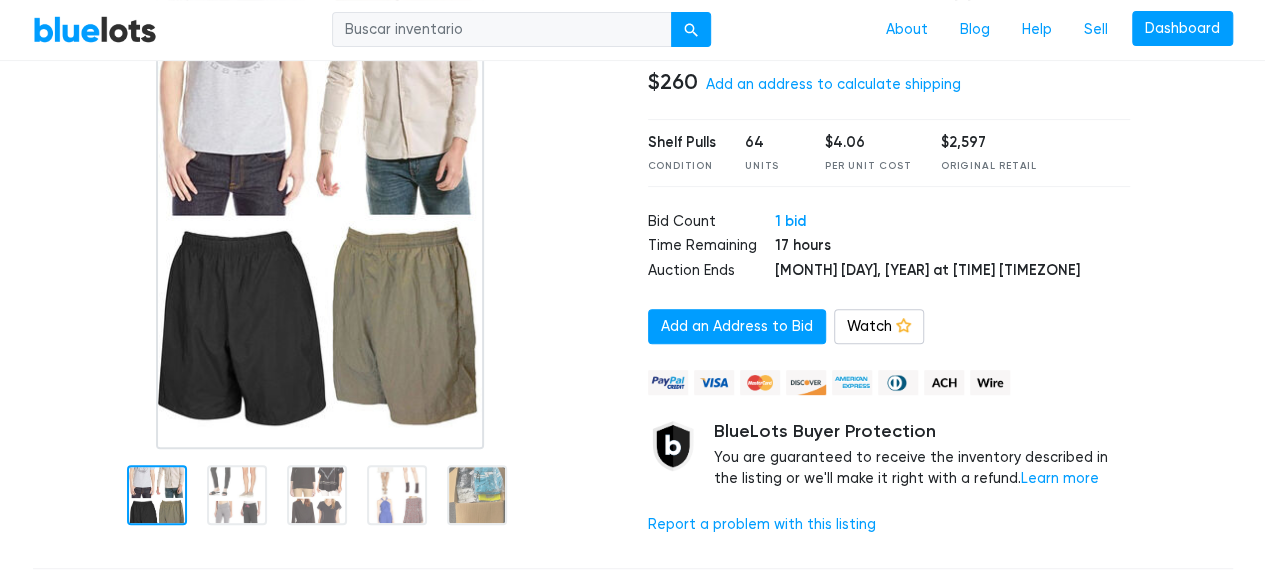 scroll, scrollTop: 236, scrollLeft: 0, axis: vertical 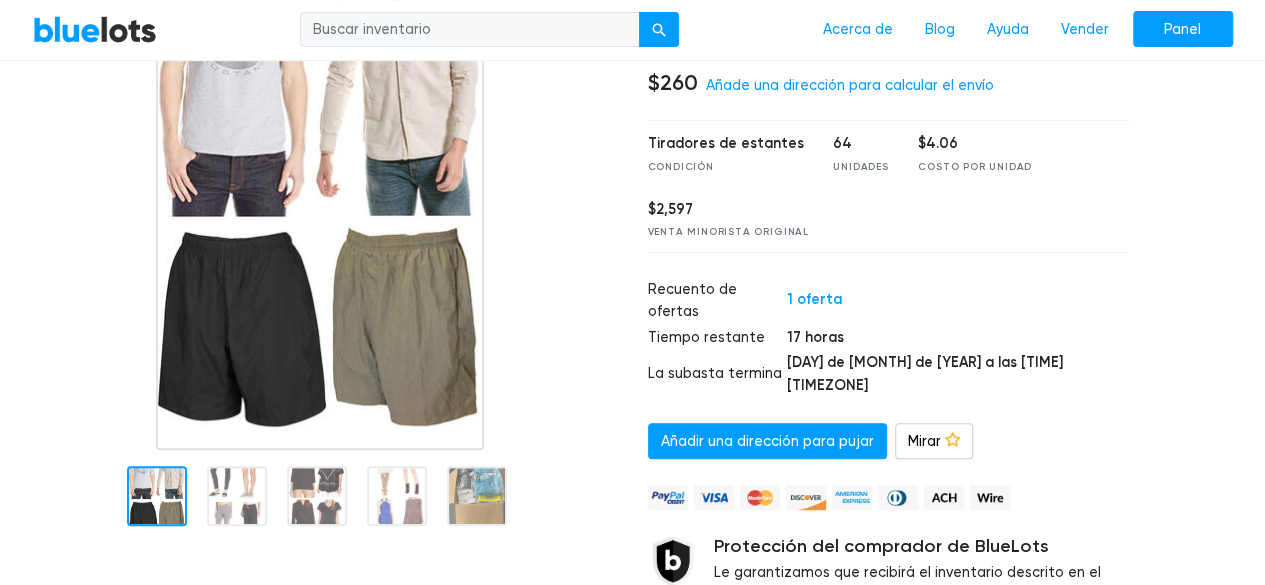 click at bounding box center (237, 496) 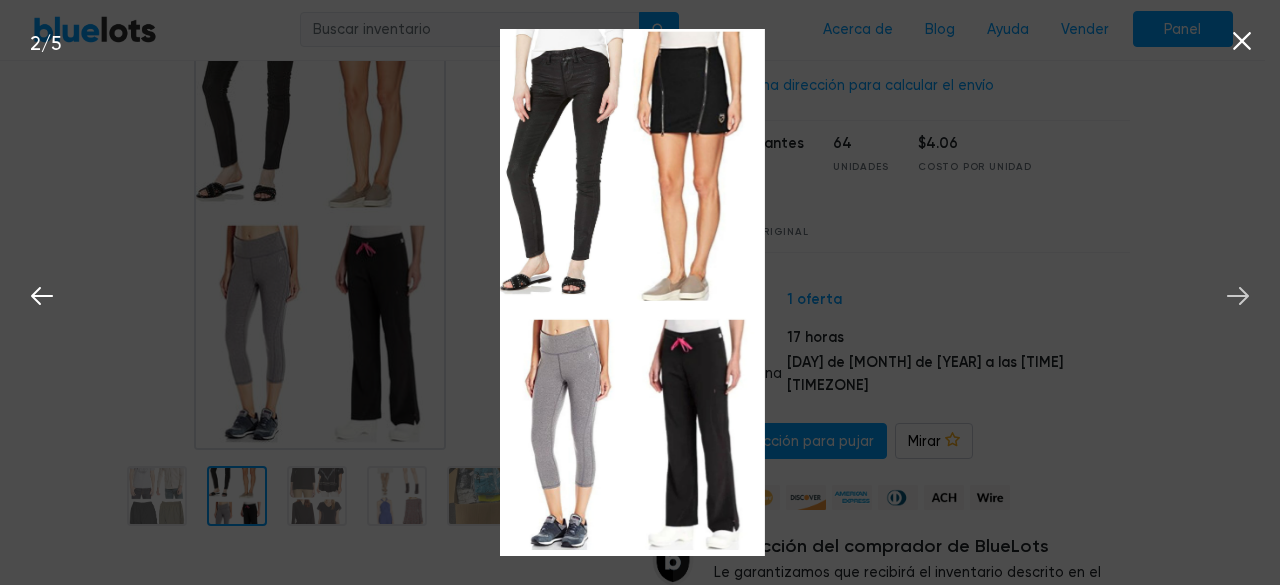 click 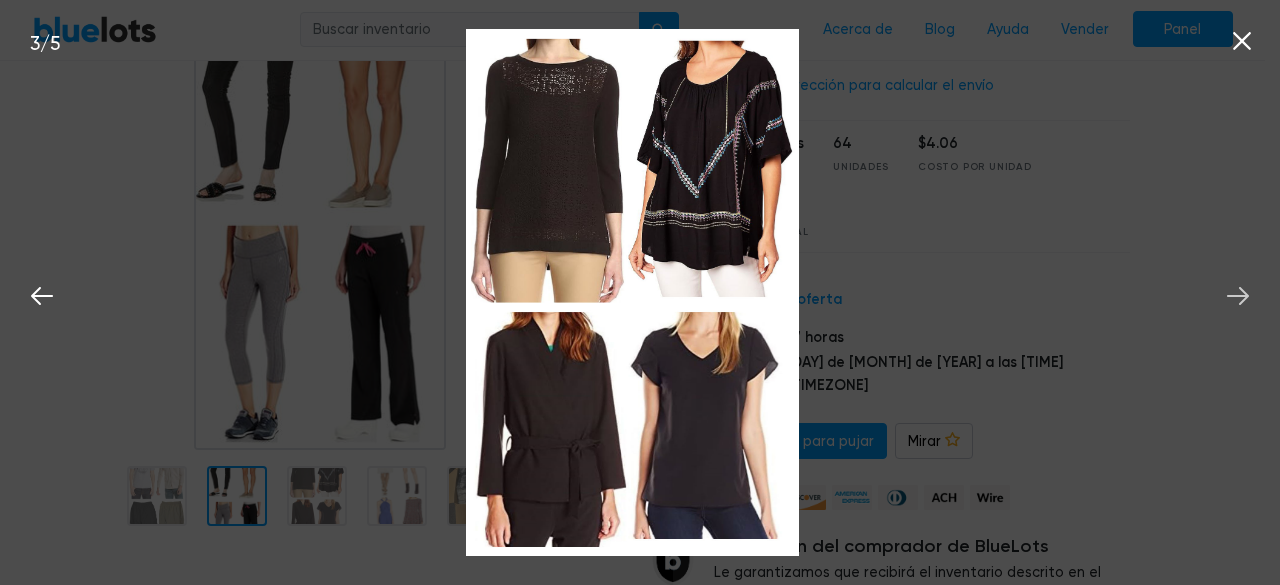 click 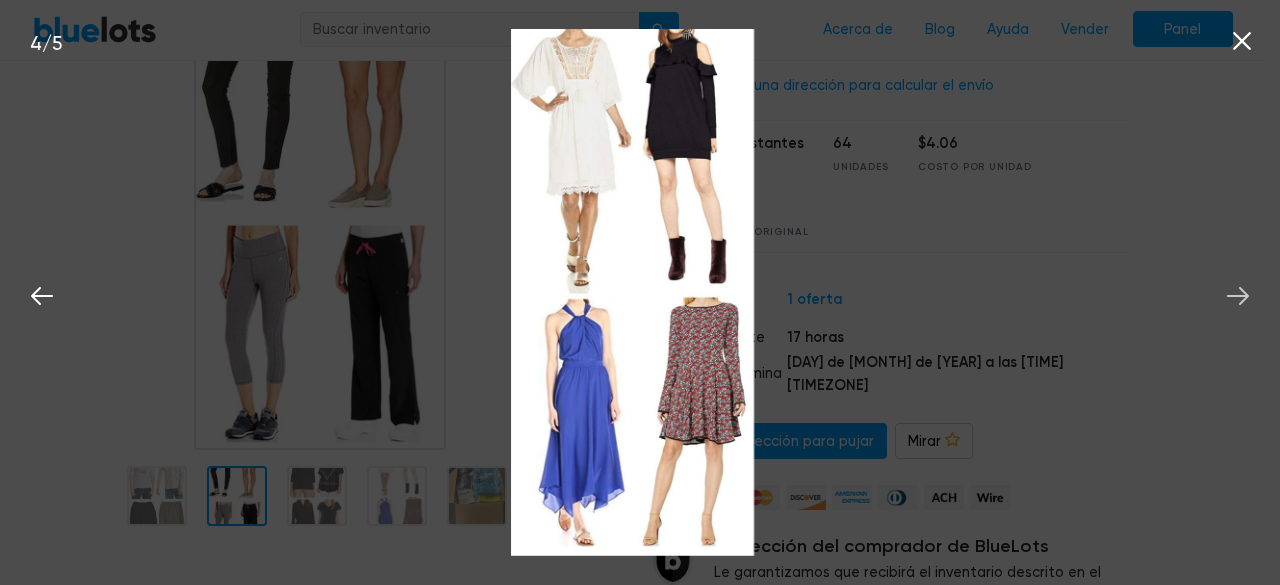 click 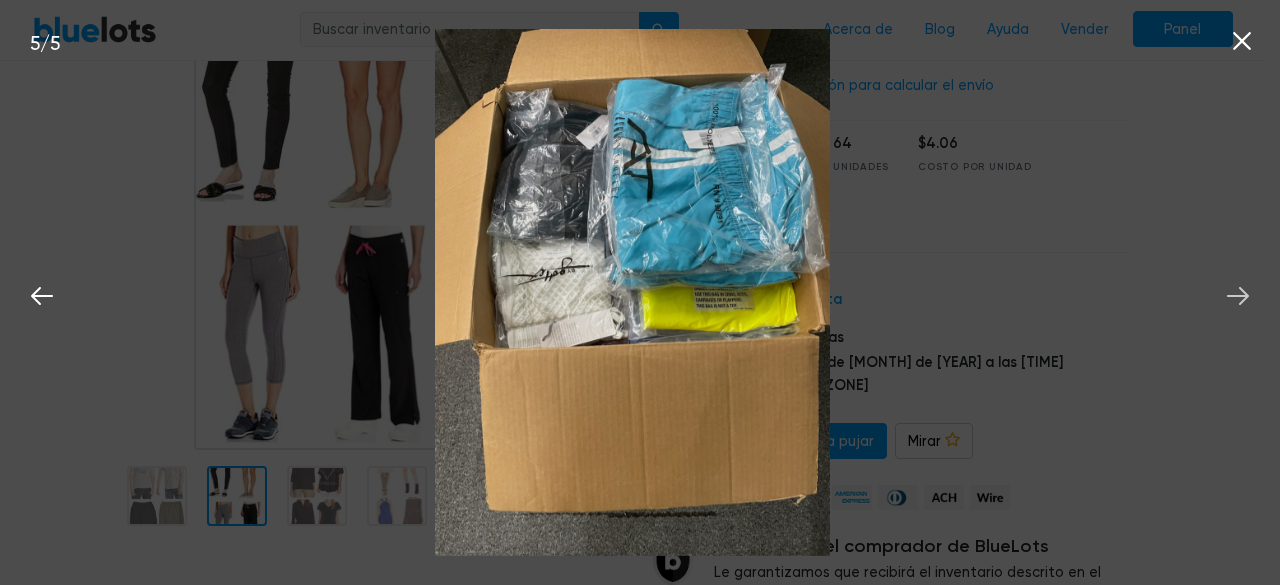 click 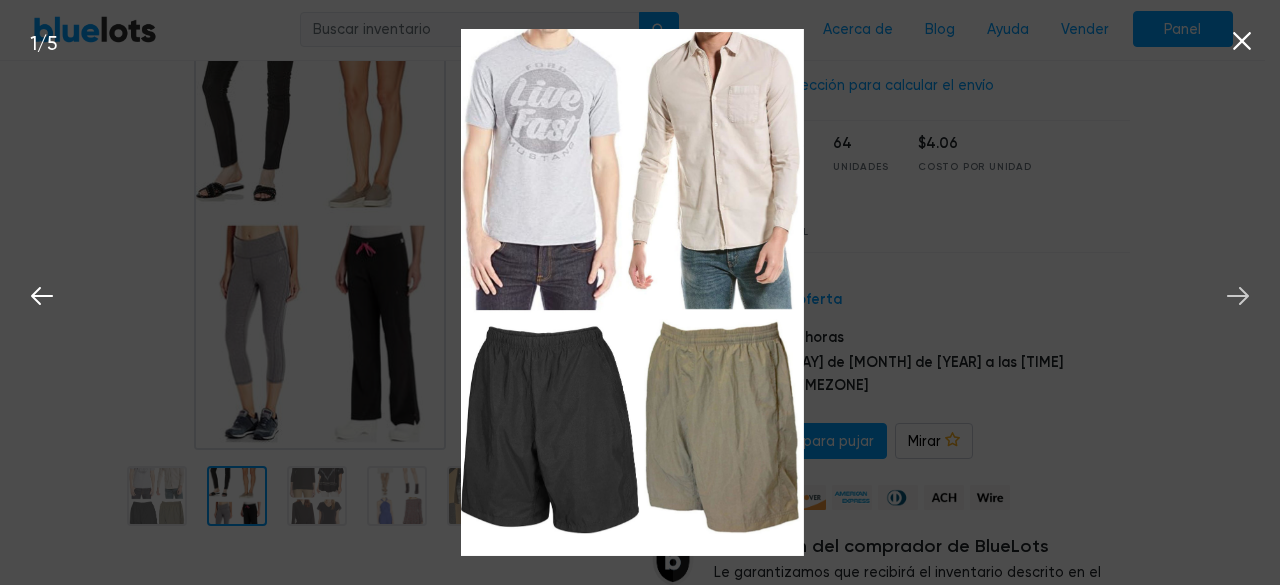 click 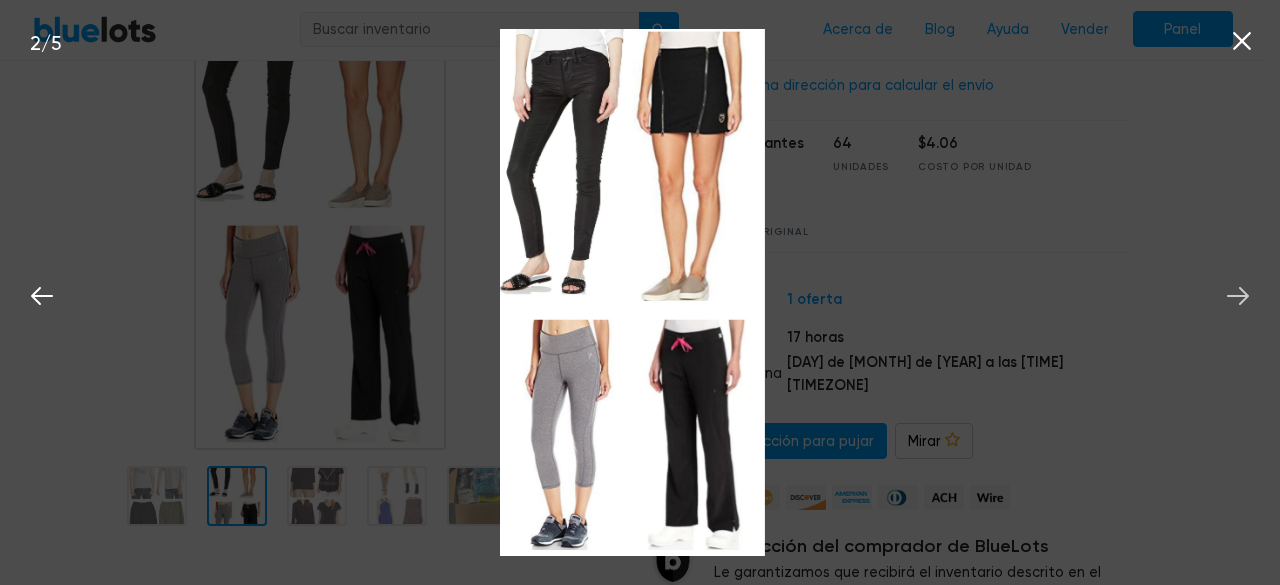 click at bounding box center [1238, 293] 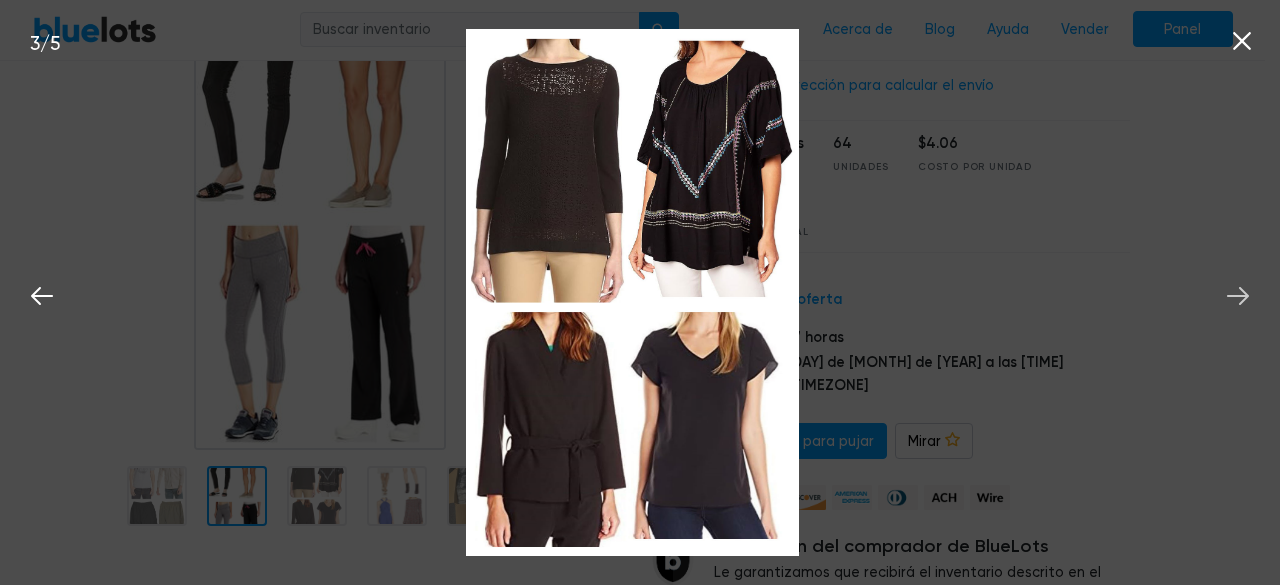 click at bounding box center (1238, 293) 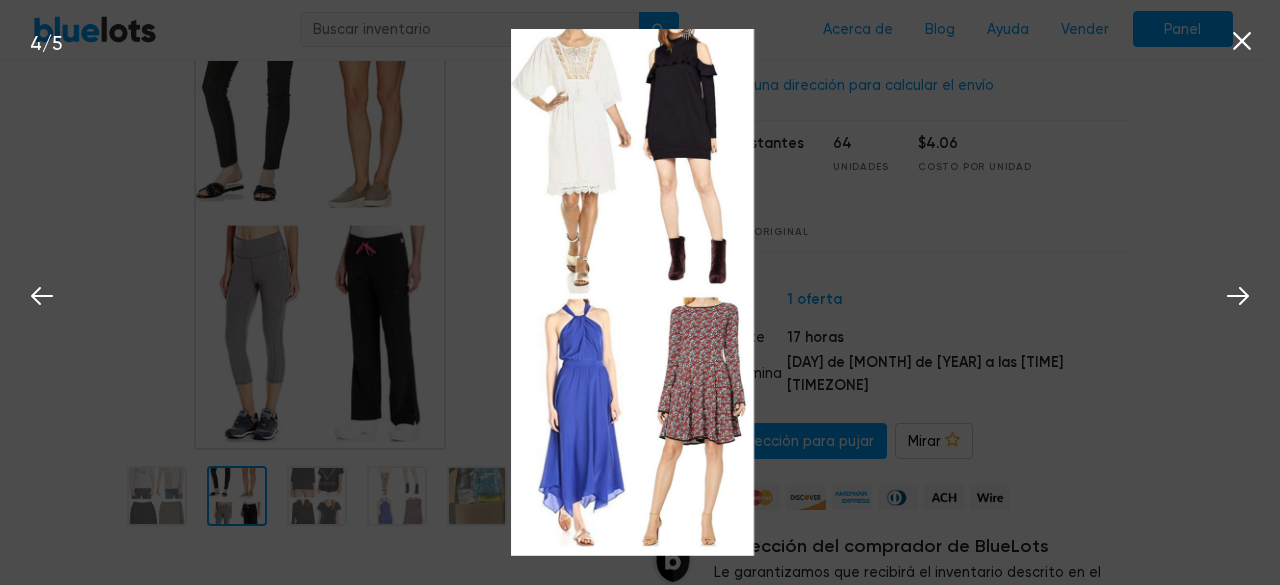 click on "BlueLots
Acerca de
Blog
Ayuda
Vender
Panel" at bounding box center (632, 30) 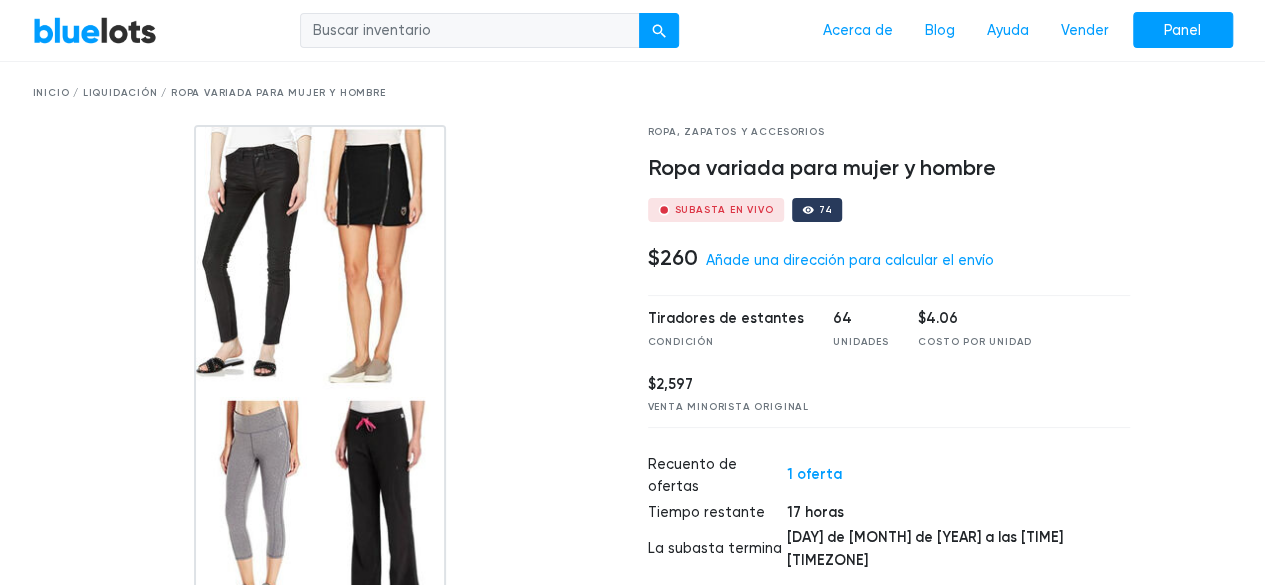 scroll, scrollTop: 54, scrollLeft: 0, axis: vertical 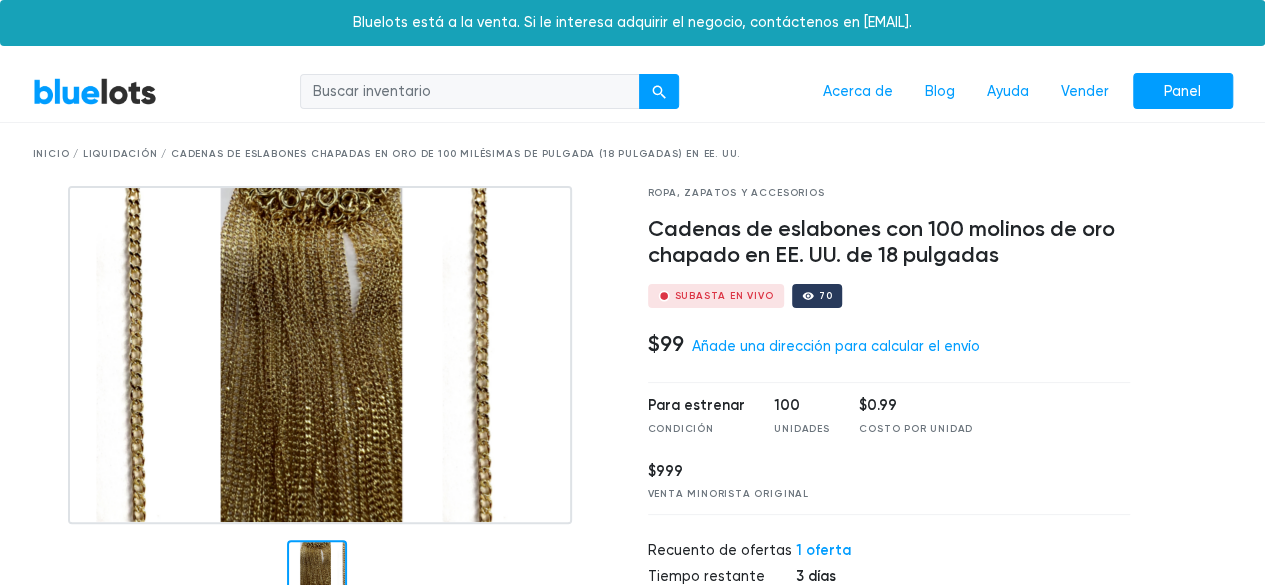 click at bounding box center [320, 355] 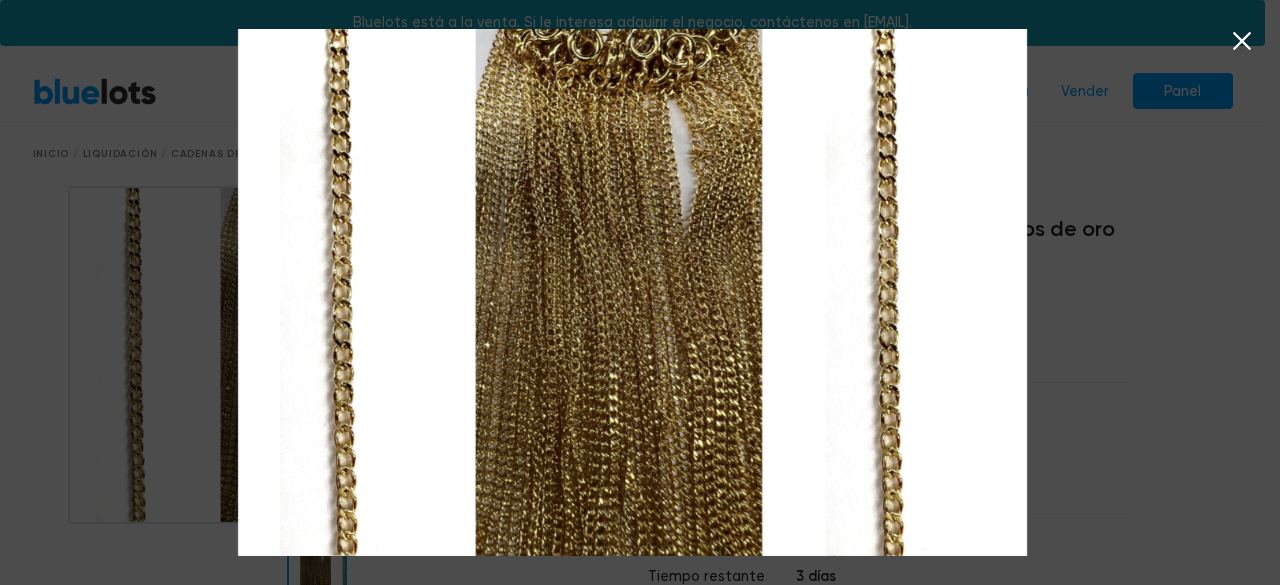 click on "Bluelots está a la venta. Si le interesa adquirir el negocio, contáctenos en [EMAIL]." at bounding box center (632, 23) 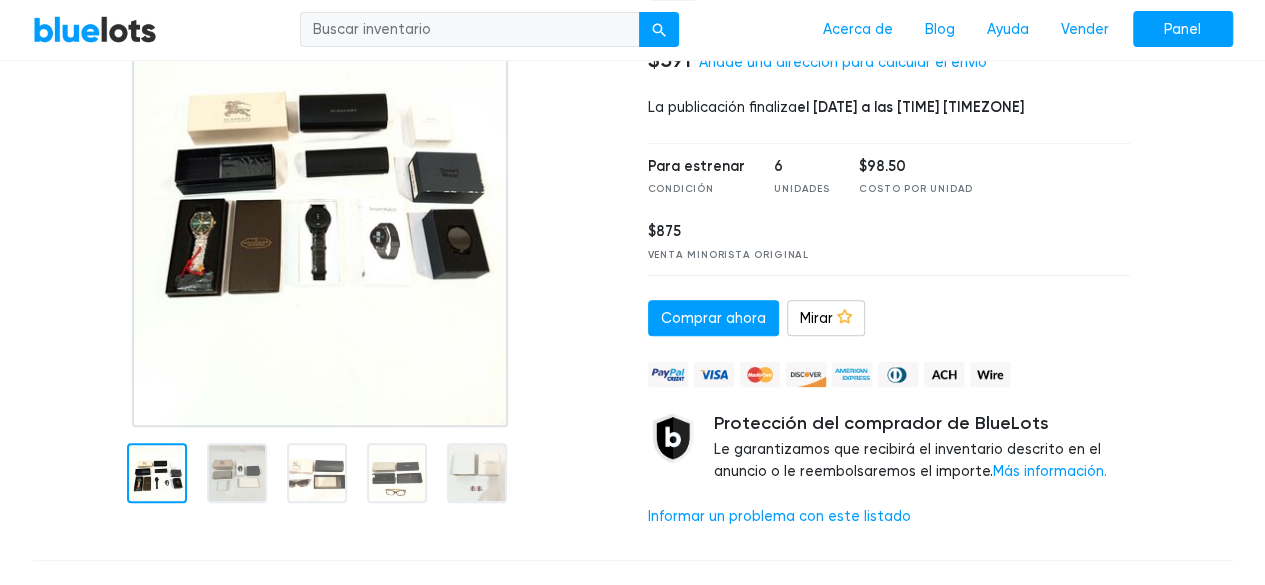 scroll, scrollTop: 264, scrollLeft: 0, axis: vertical 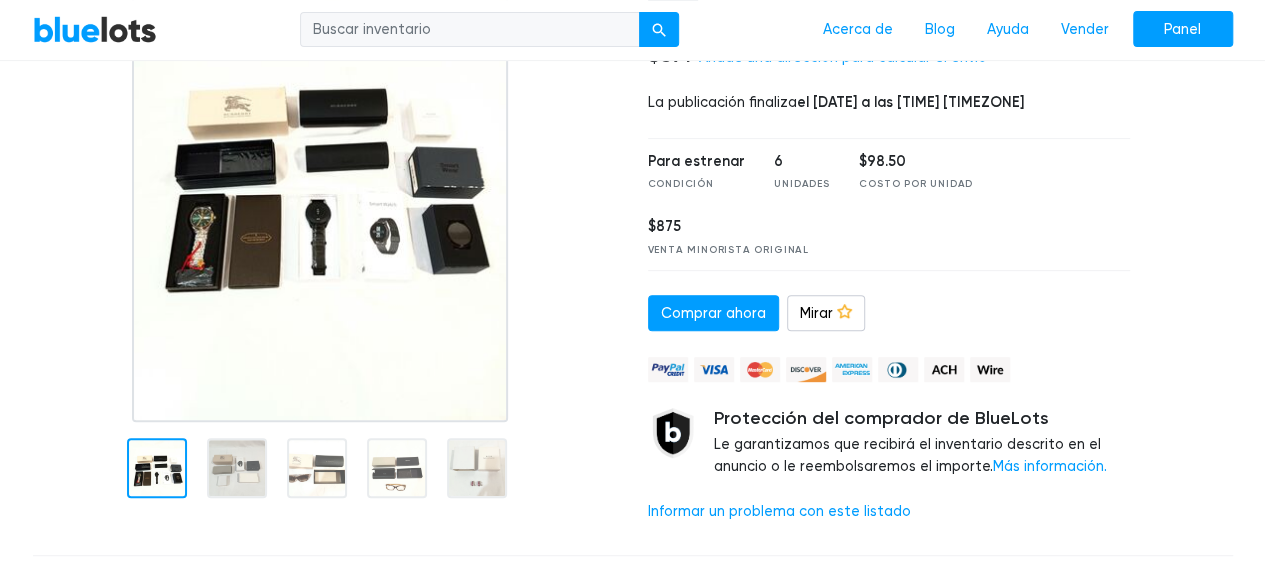 click at bounding box center (237, 468) 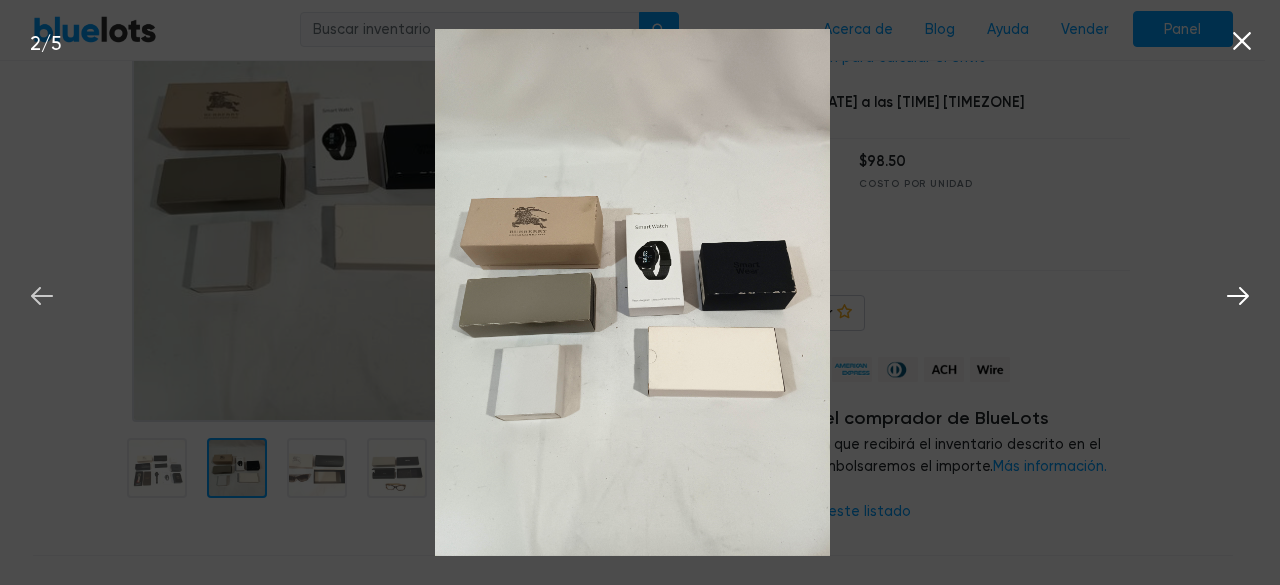 click 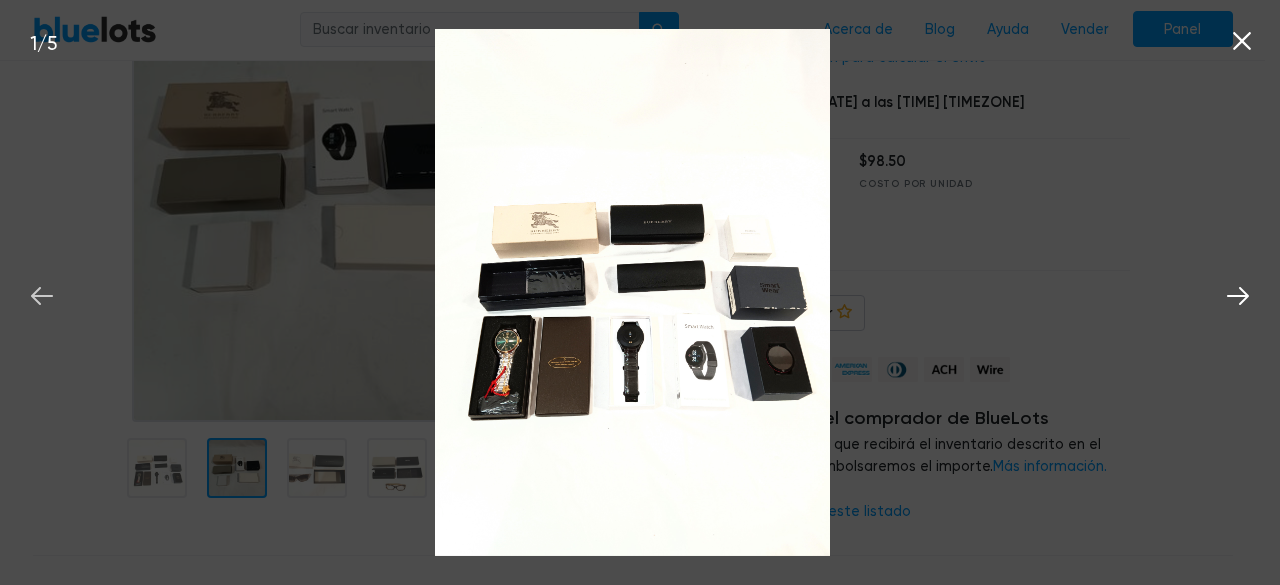click 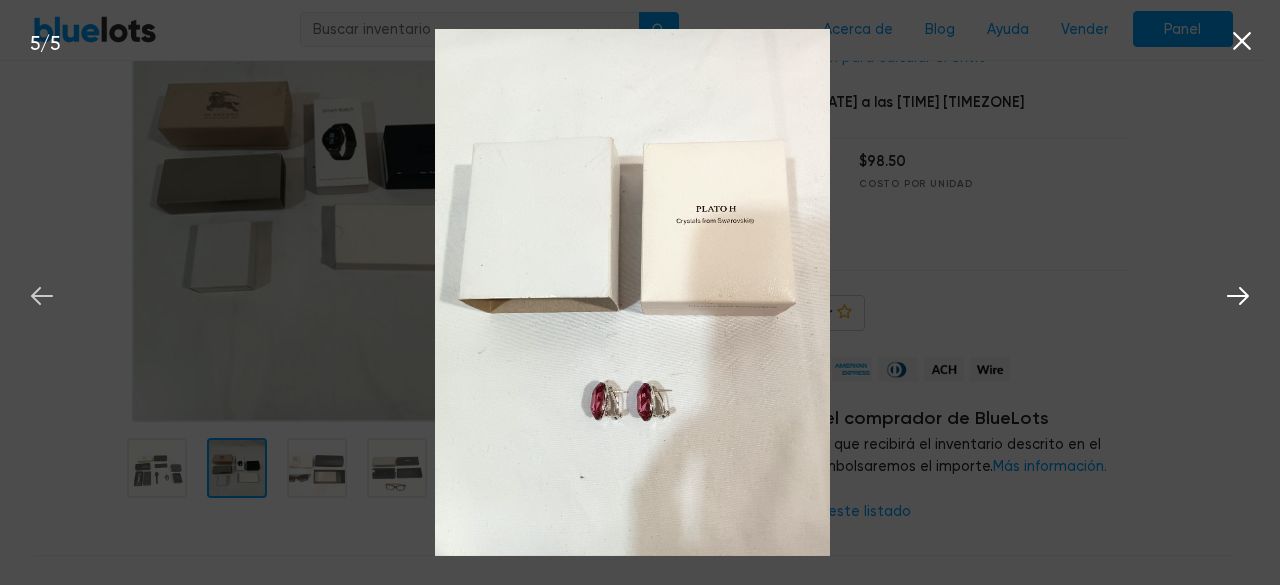 click 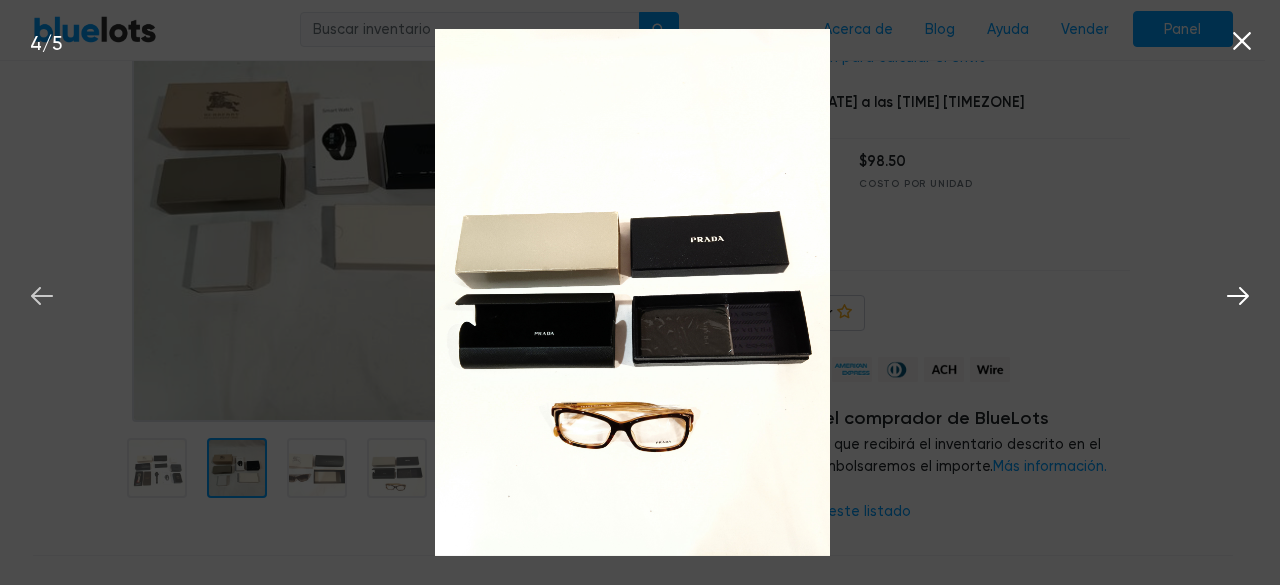 click 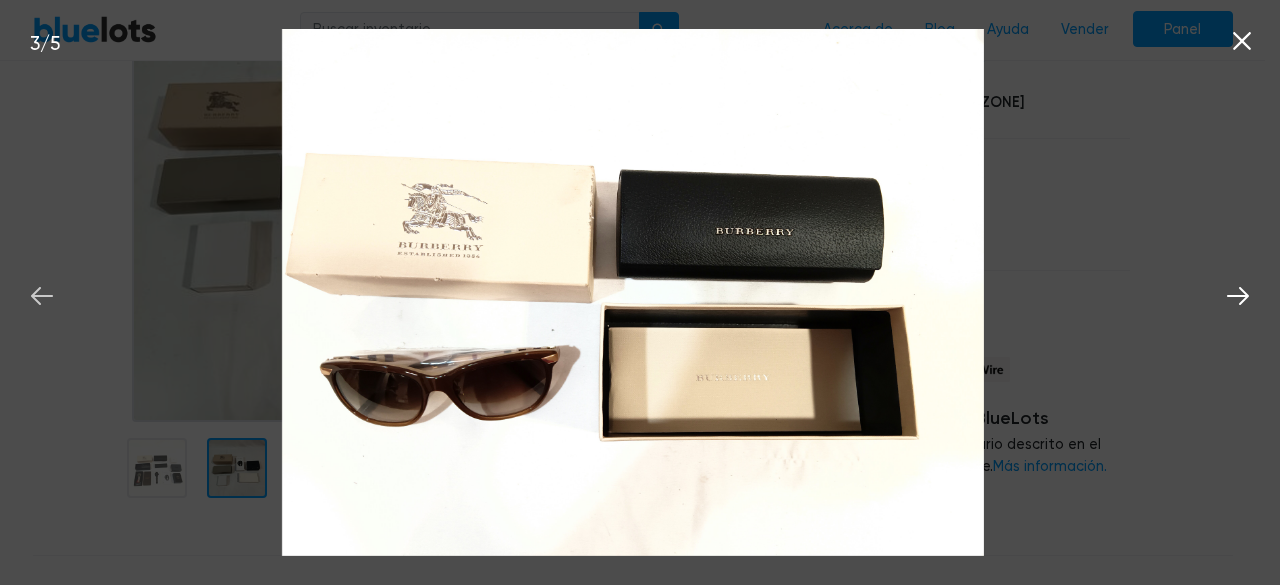 click 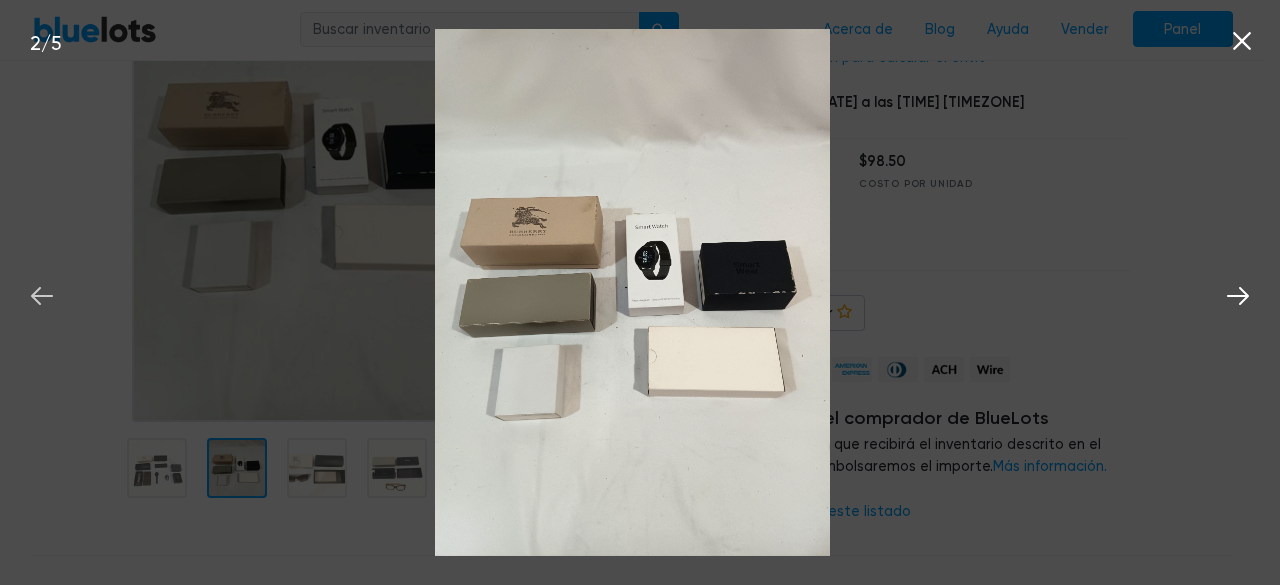 click 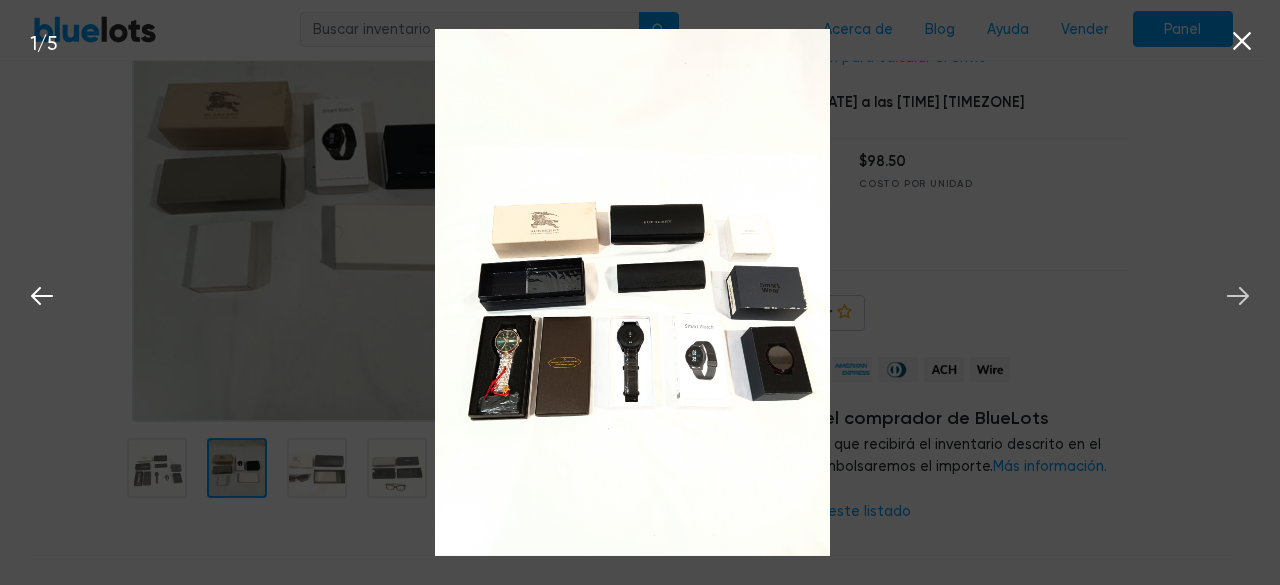 click 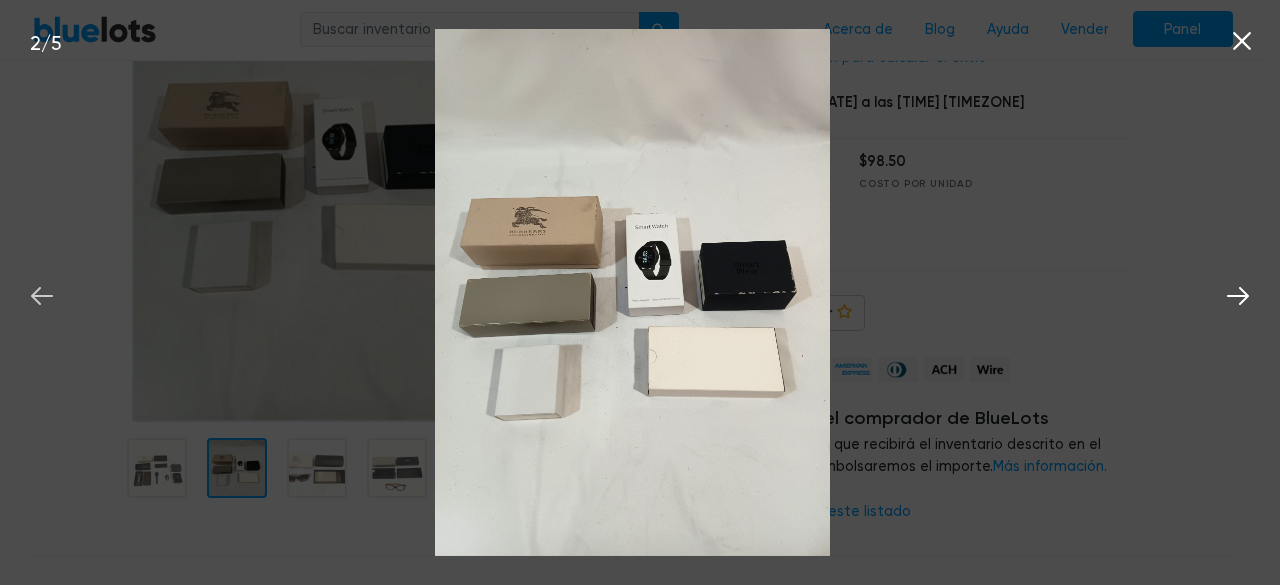 click 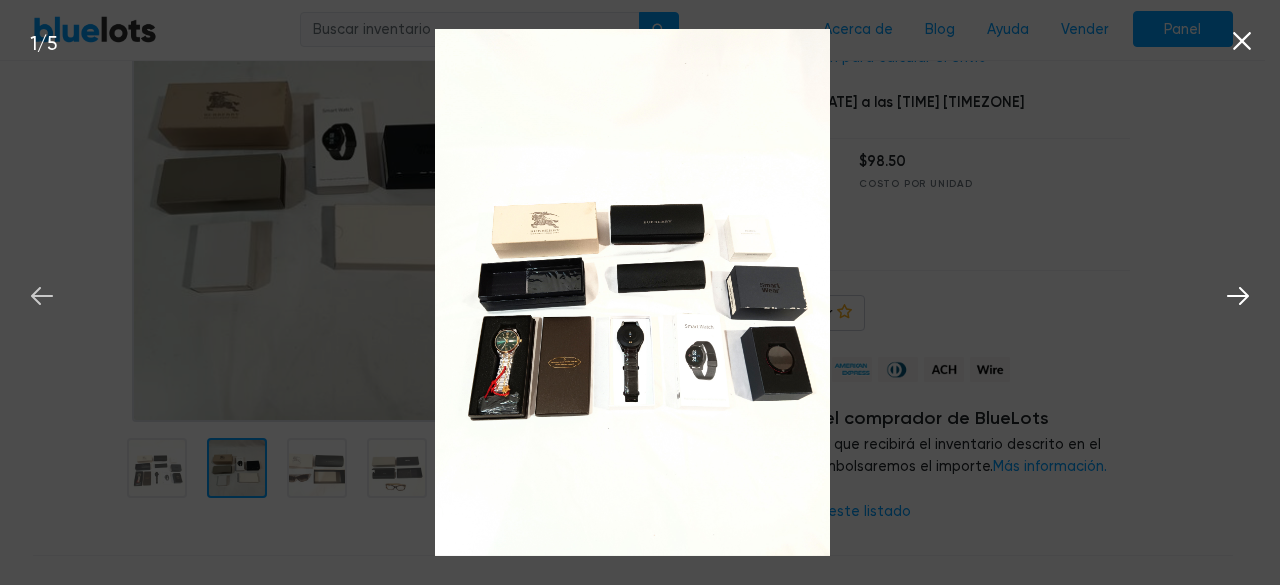 click 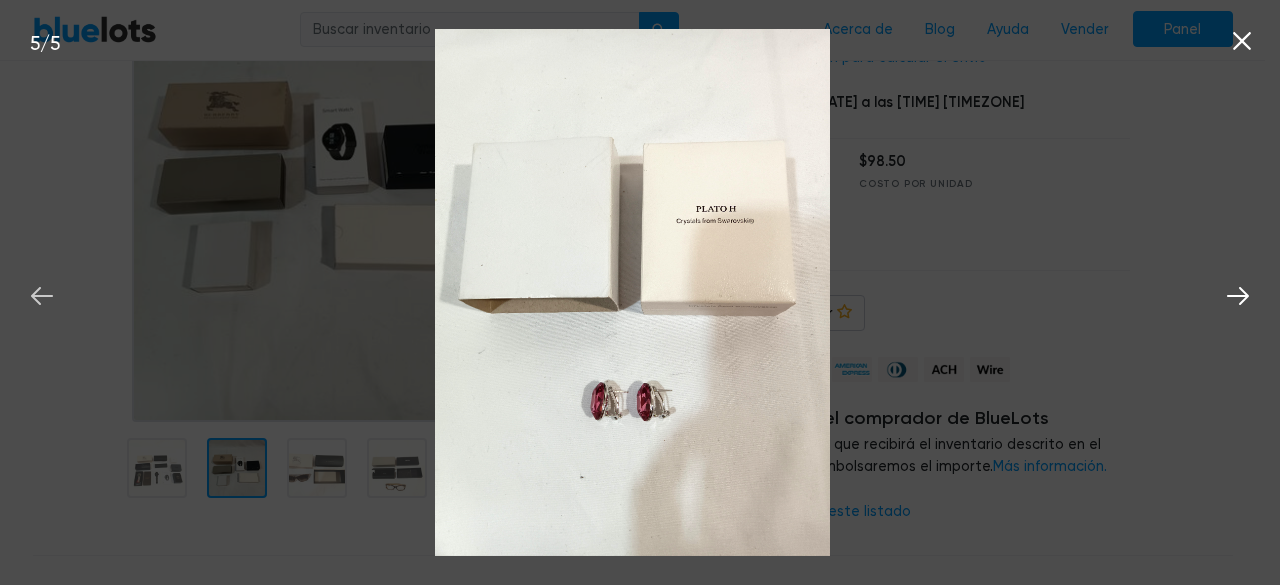 click 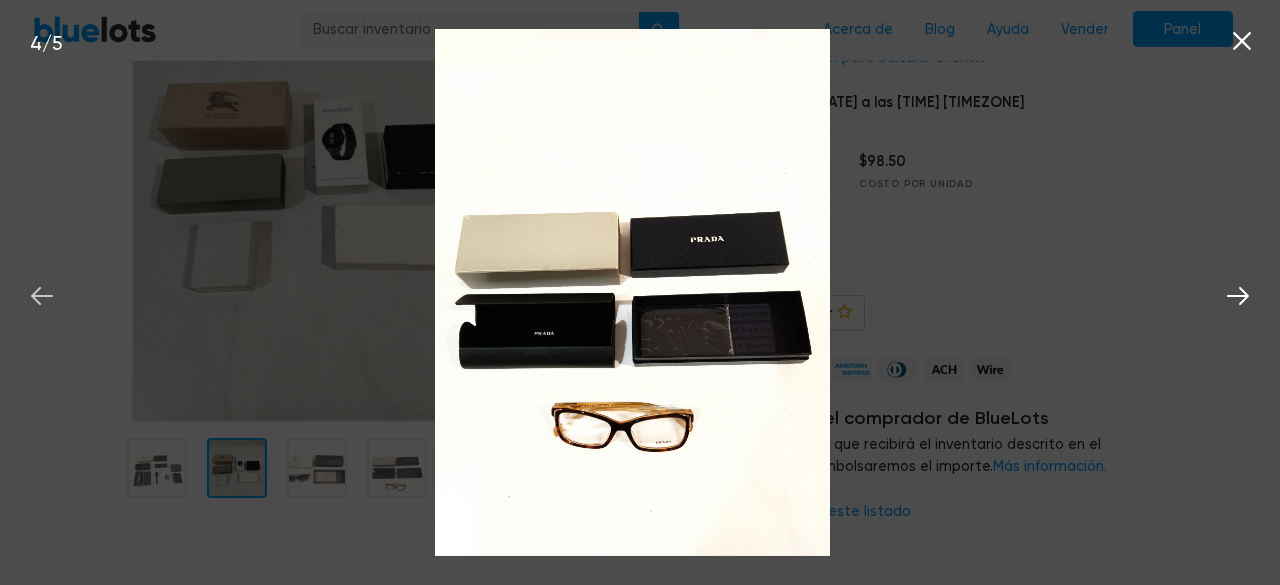click 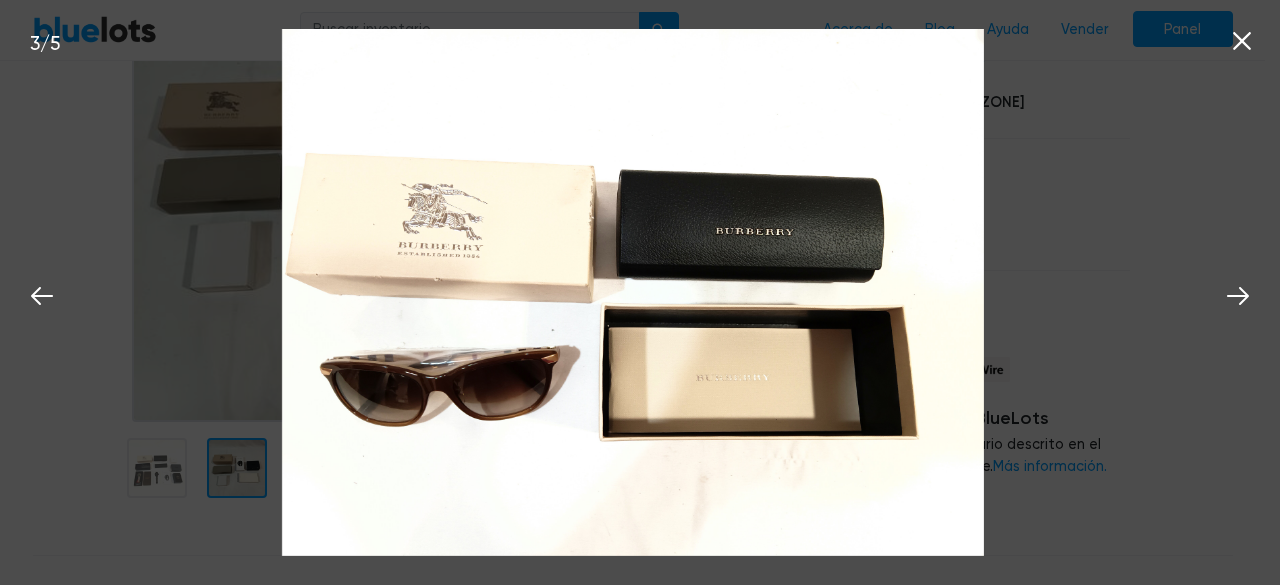 click on "Ropa, zapatos y accesorios
Gafas y joyas de lujo
79
$591
Añade una dirección para calcular el envío
La publicación finaliza  el 15 de agosto de 2025 a las 10:00 p. m. PDT
Para estrenar
Condición
6
Unidades
$98.50
Costo por unidad
$875
Venta minorista original
Comprar ahora
Mirar
Mirando
Protección del comprador de BlueLots
Le garantizamos que recibirá el inventario descrito en el anuncio o le reembolsaremos el importe.  Más información.
Informar un problema con este listado" at bounding box center [889, 230] 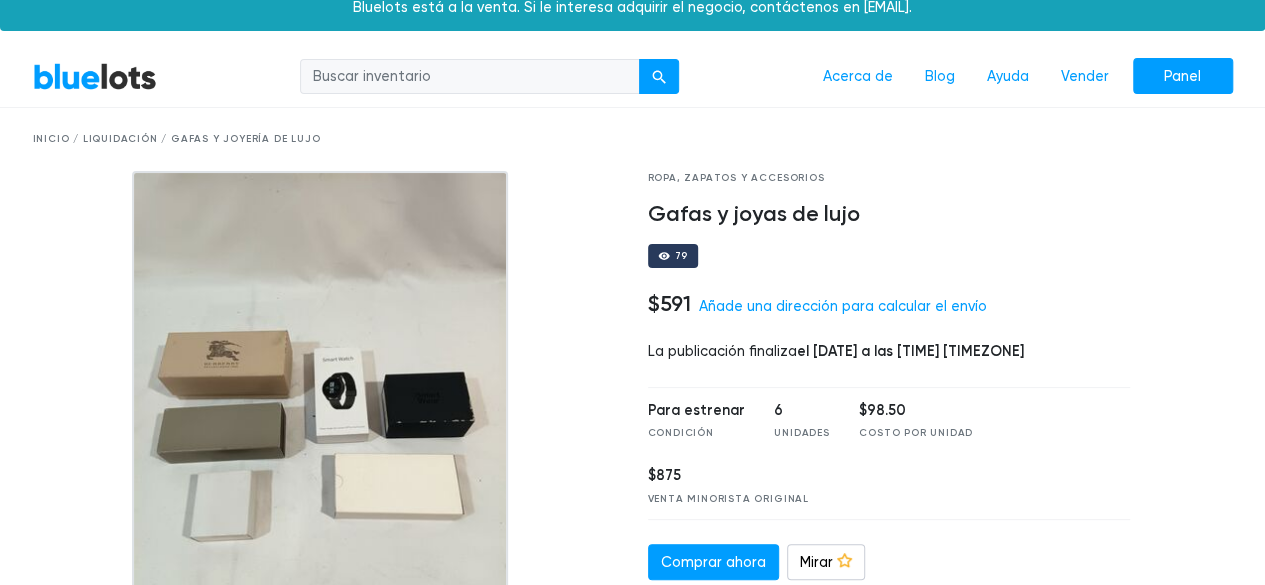 scroll, scrollTop: 0, scrollLeft: 0, axis: both 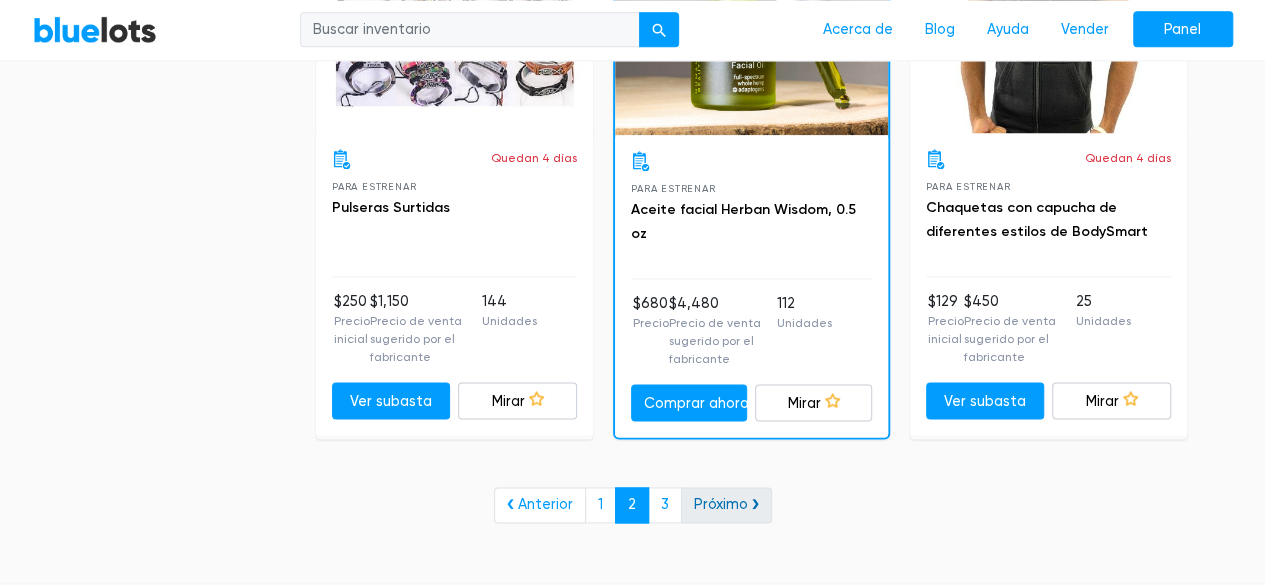 click on "Próximo  ❯" at bounding box center (726, 505) 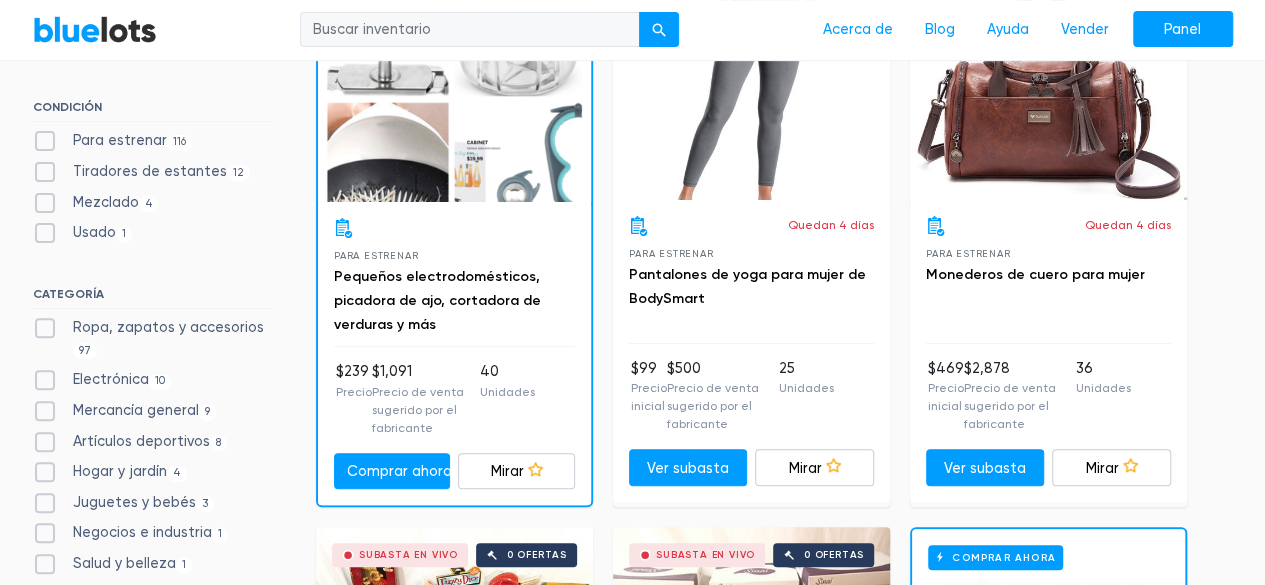 scroll, scrollTop: 221, scrollLeft: 0, axis: vertical 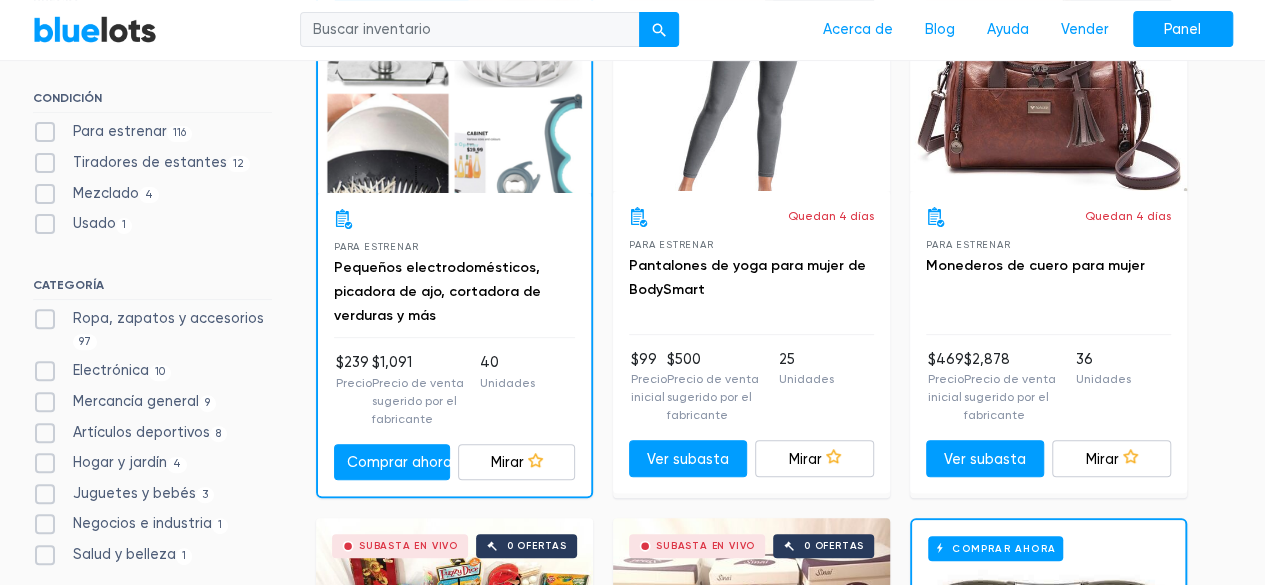 click on "Precio de venta sugerido por el fabricante" at bounding box center [713, 397] 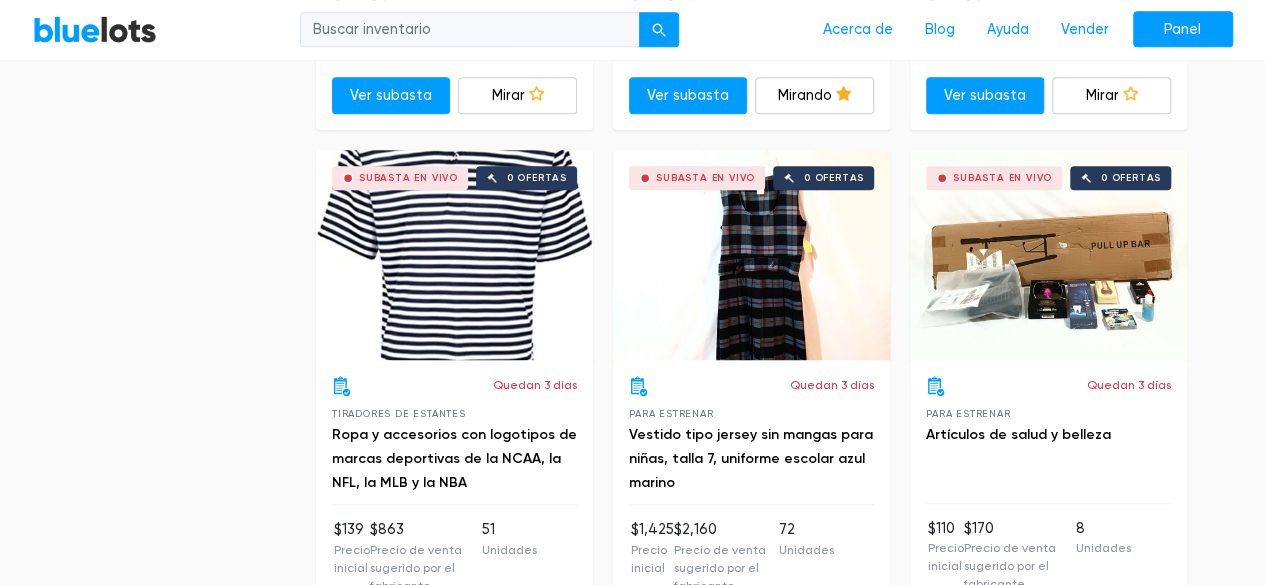 scroll, scrollTop: 4339, scrollLeft: 0, axis: vertical 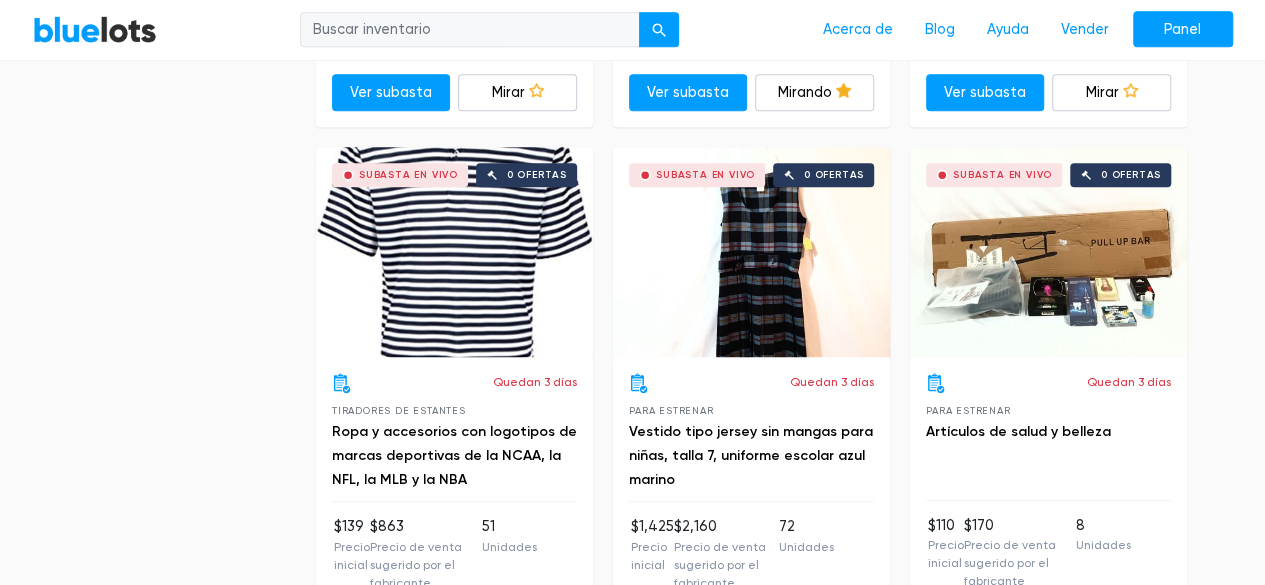 click on "Subasta en vivo
0 ofertas" at bounding box center (454, 252) 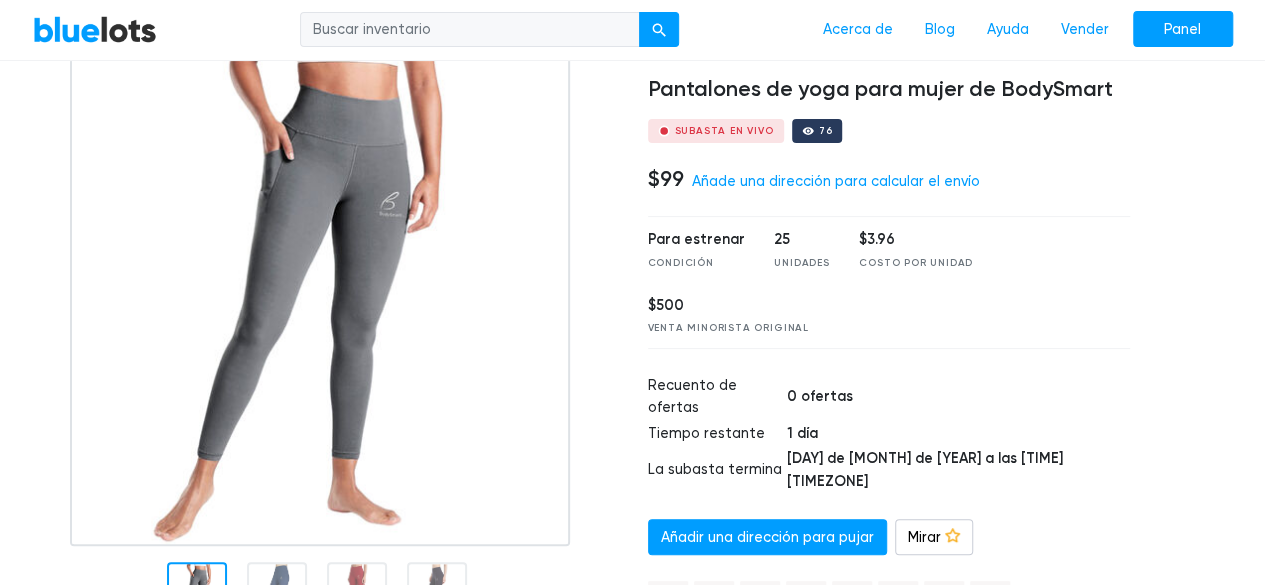 scroll, scrollTop: 158, scrollLeft: 0, axis: vertical 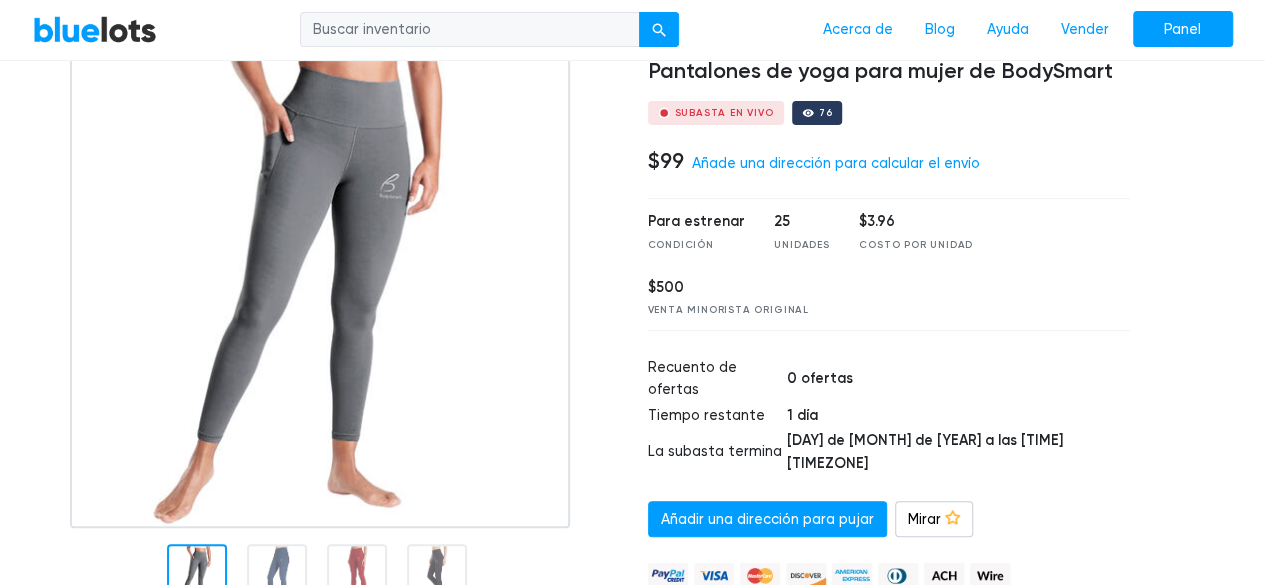click at bounding box center (277, 574) 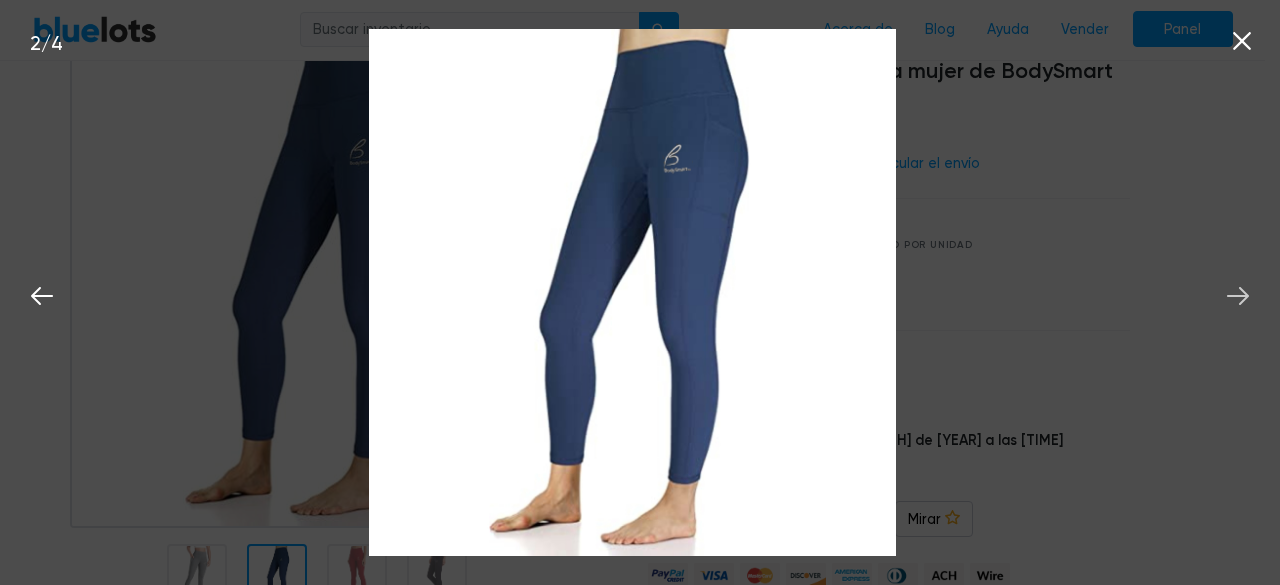 click 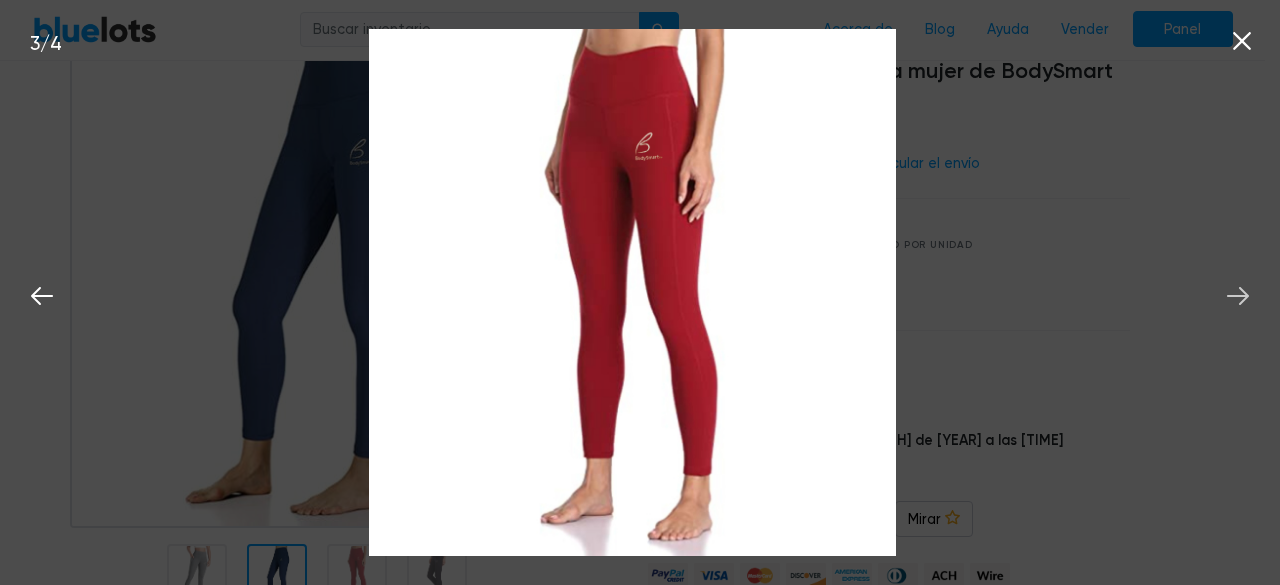 click 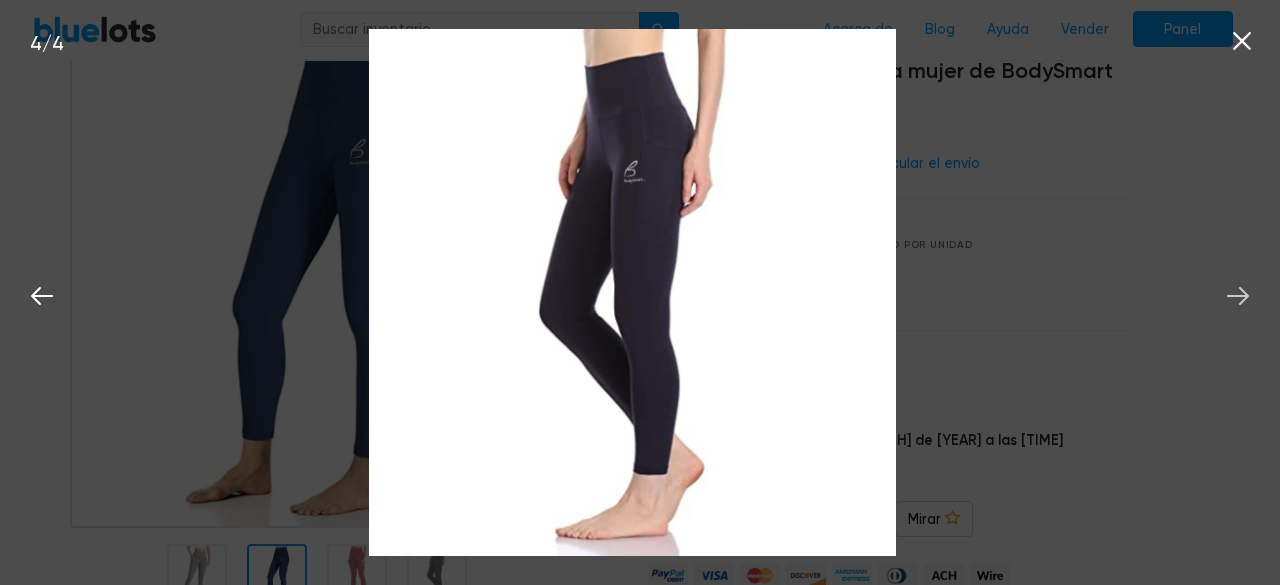 click 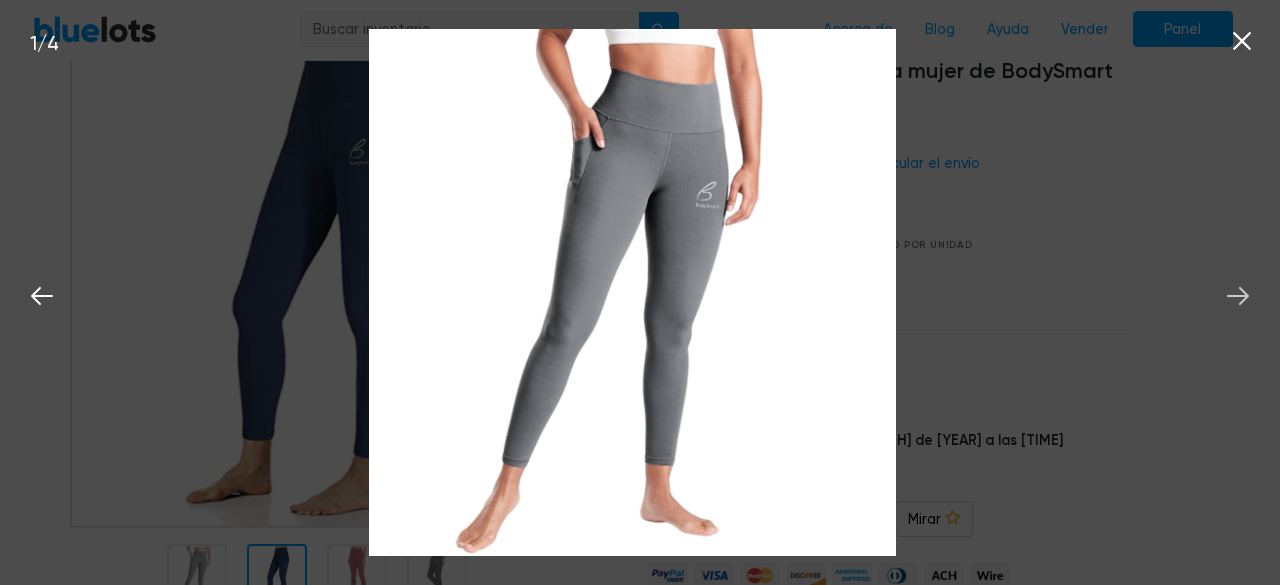 click 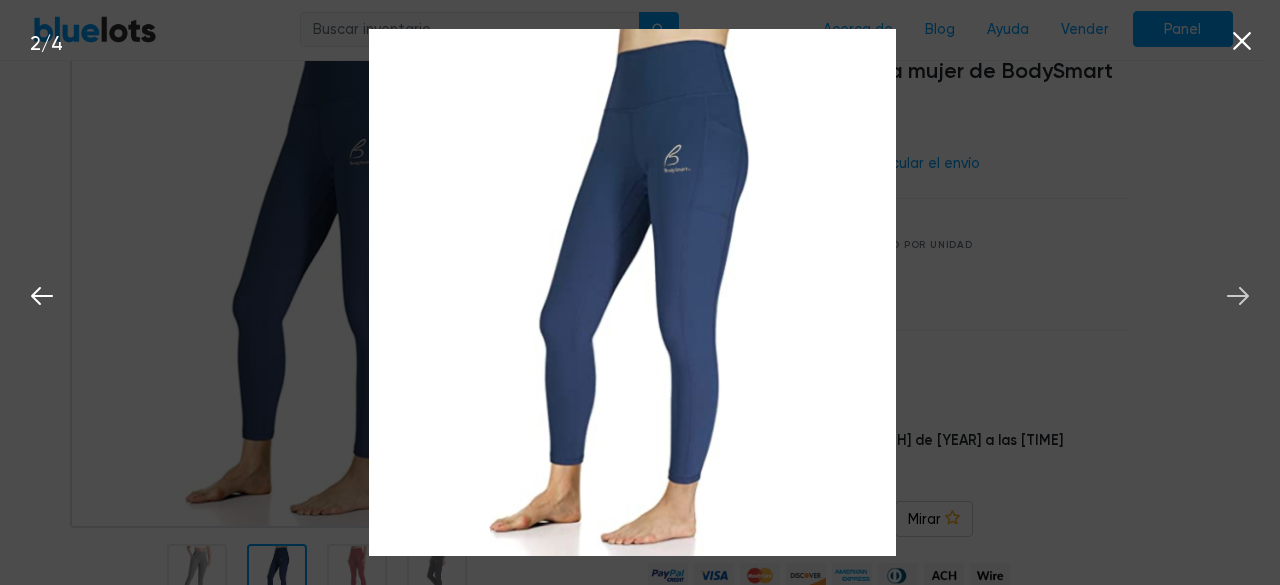 click 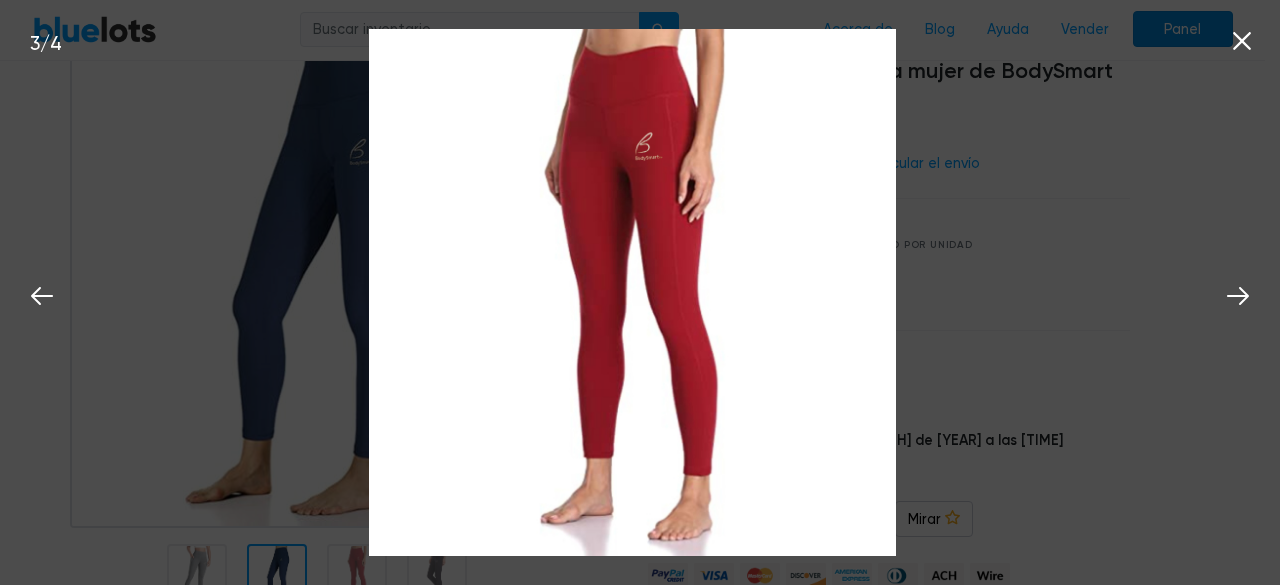 click on "Panel" at bounding box center [1183, 29] 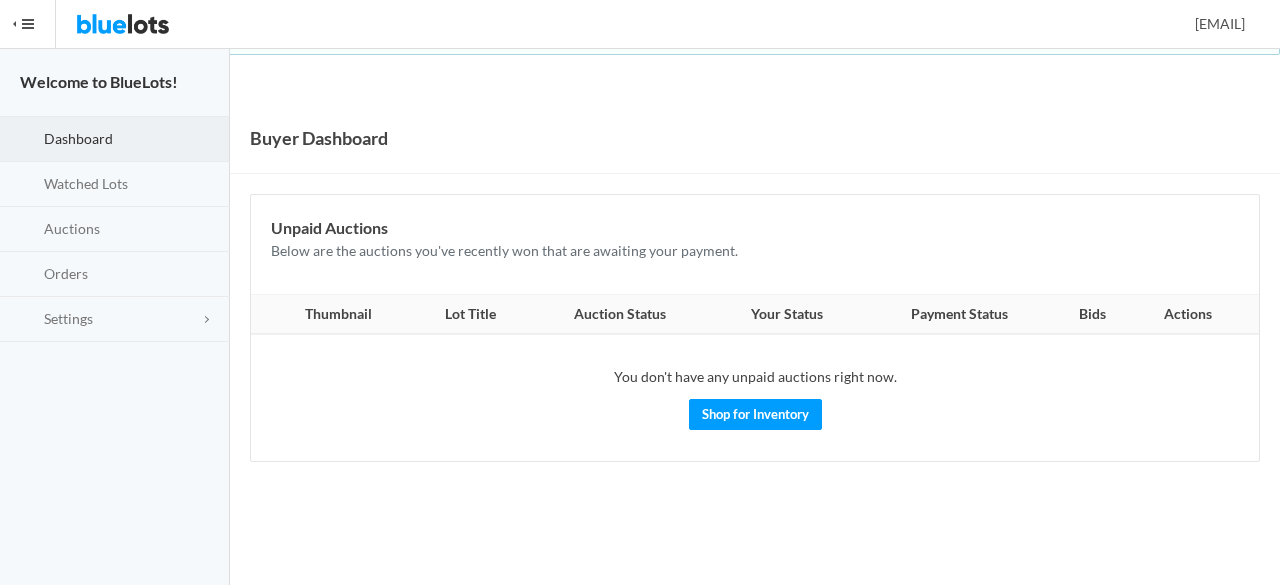 scroll, scrollTop: 0, scrollLeft: 0, axis: both 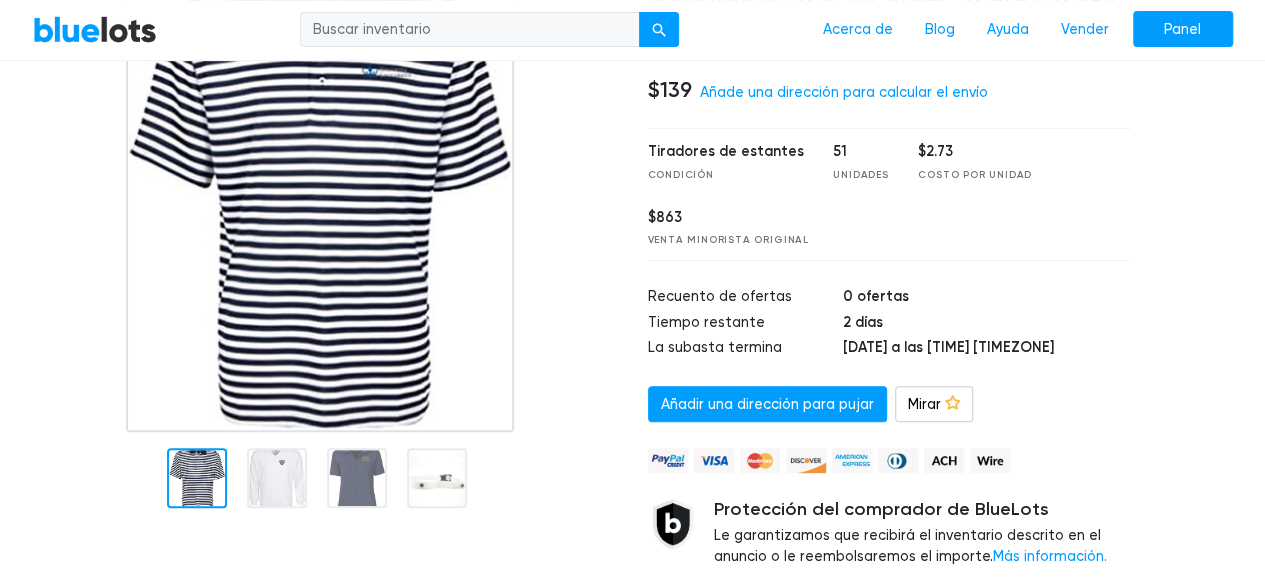 click at bounding box center [277, 478] 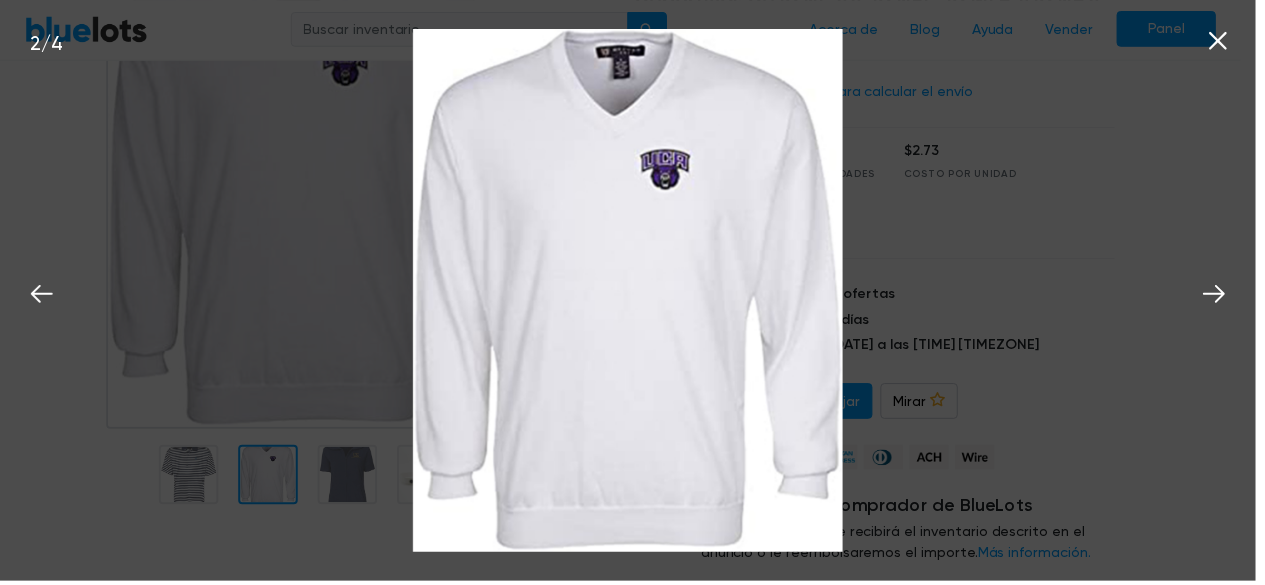 click at bounding box center [350, 478] 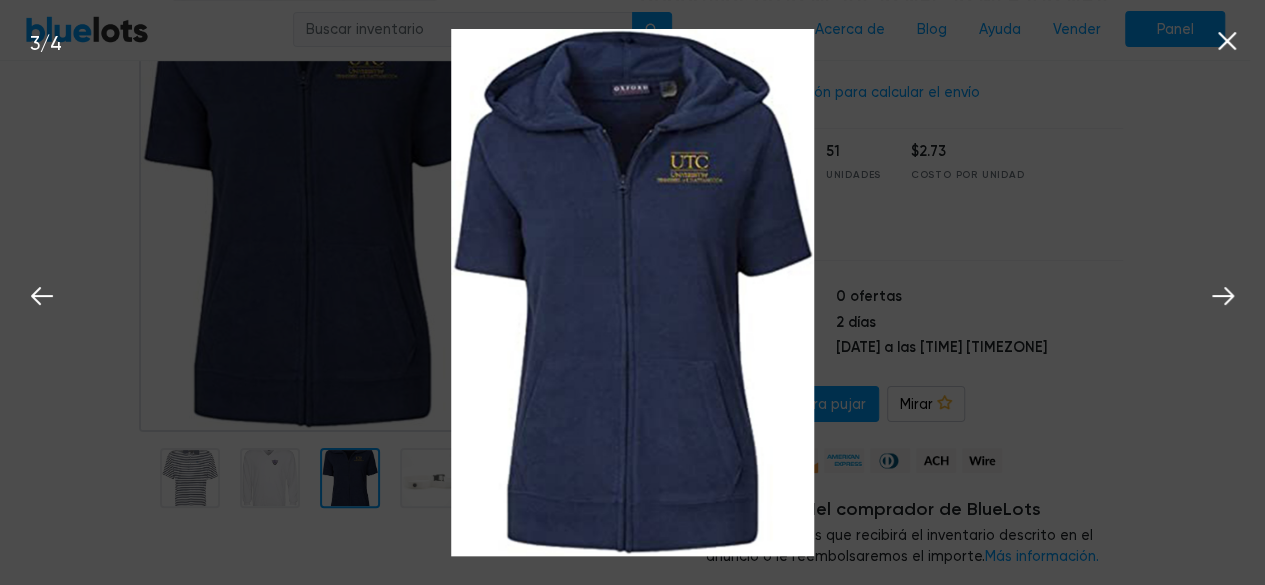 click at bounding box center (430, 478) 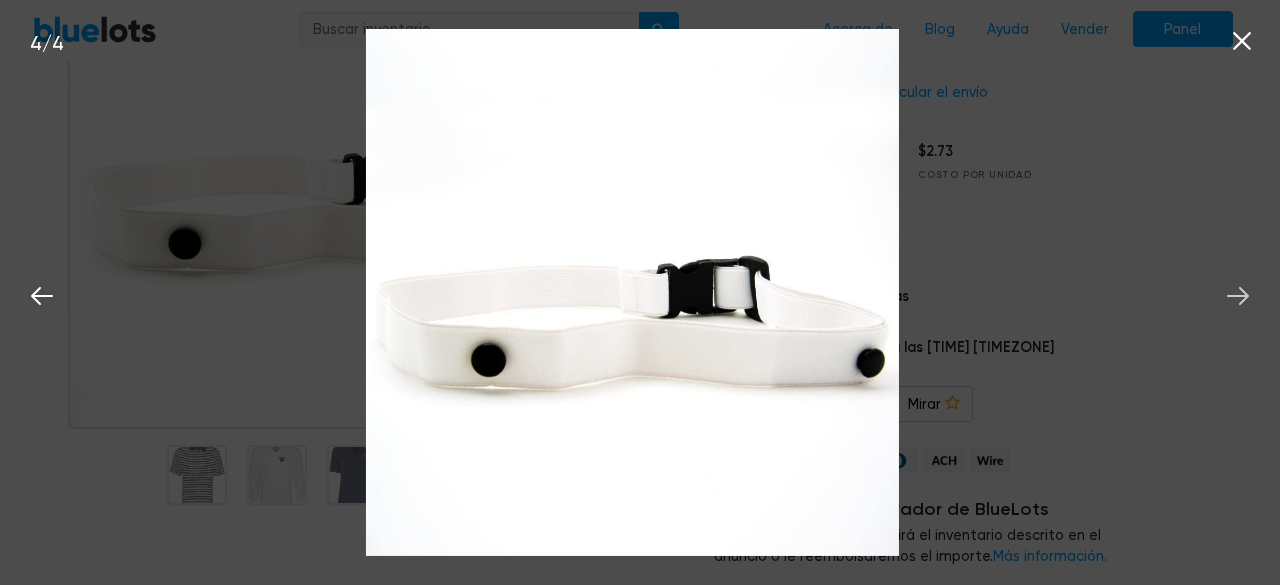 click at bounding box center [1238, 293] 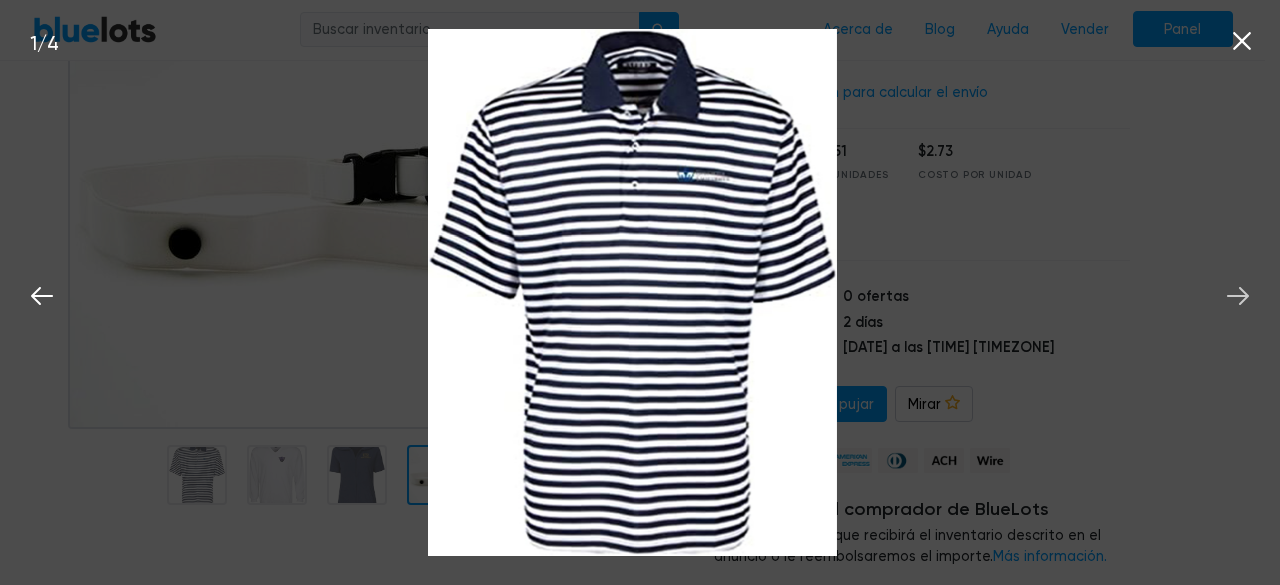 click at bounding box center [1238, 293] 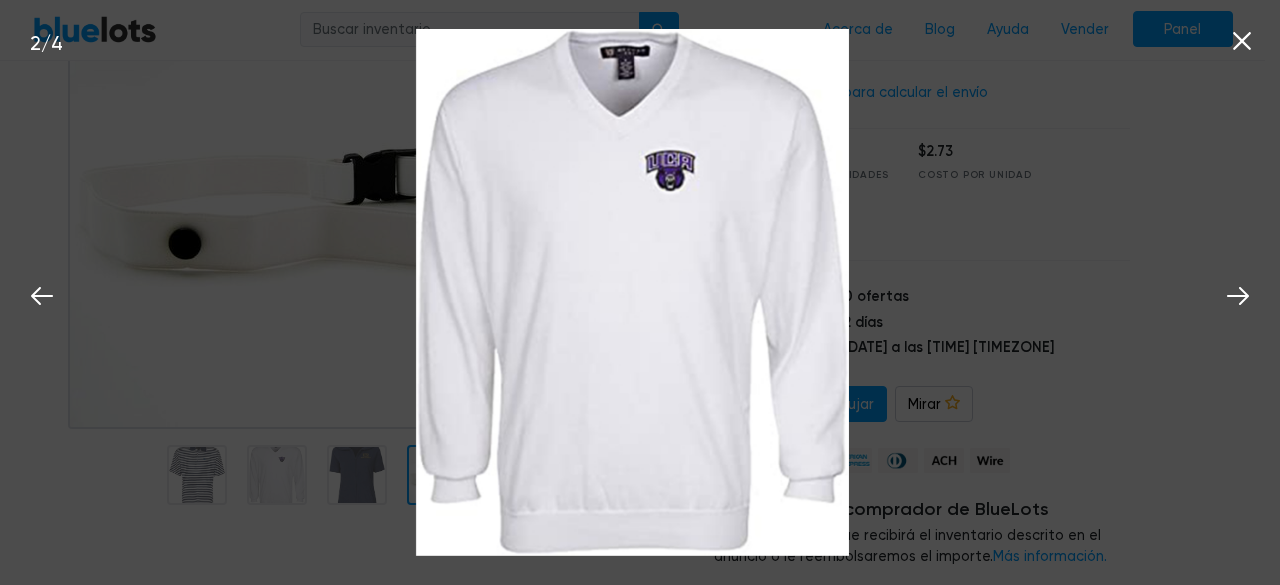 click on "BlueLots
Acerca de
Blog
Ayuda
Vender
Panel" at bounding box center (633, 30) 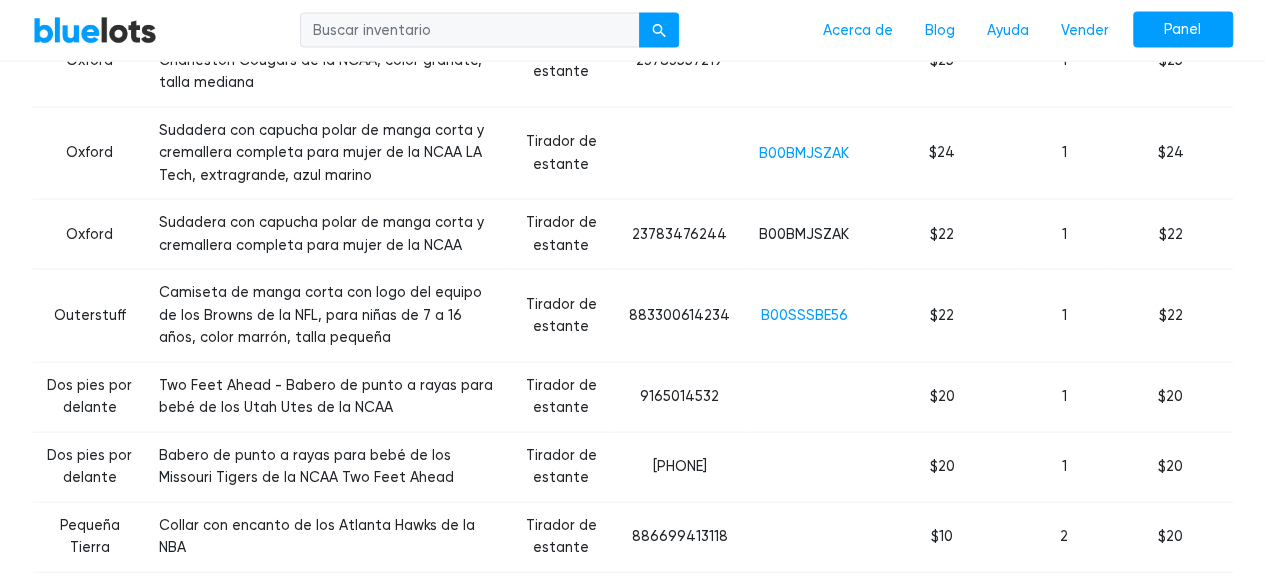 scroll, scrollTop: 2111, scrollLeft: 0, axis: vertical 